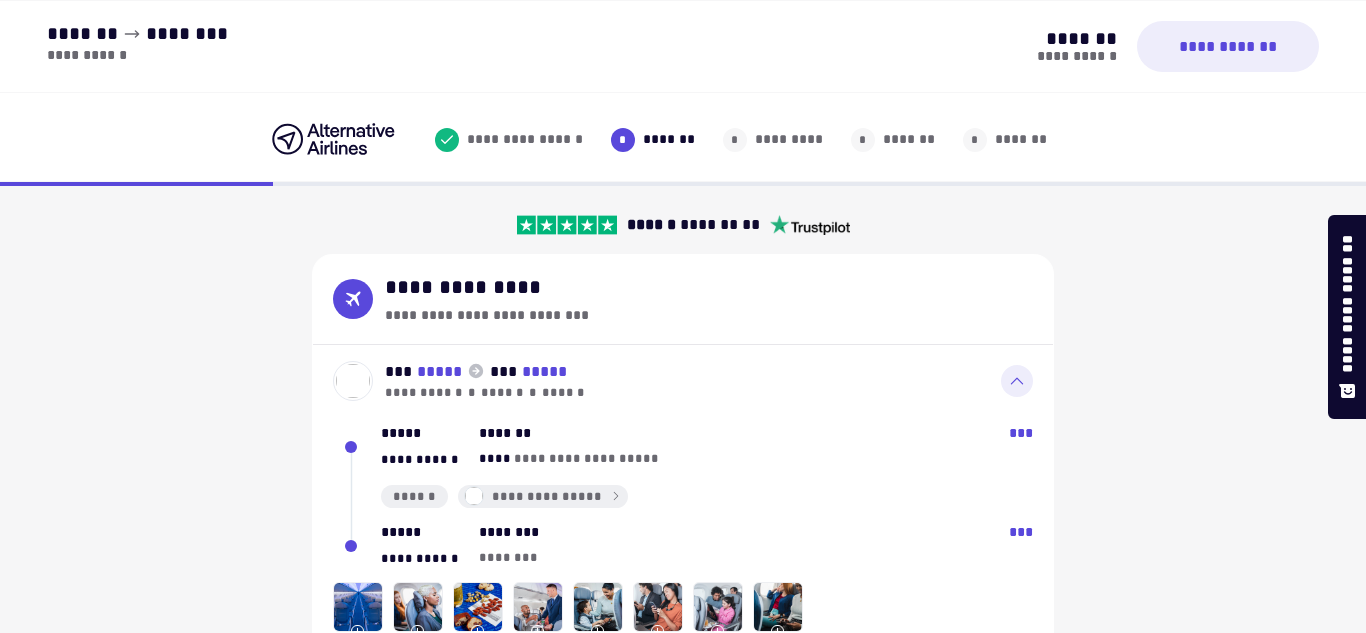 select on "**" 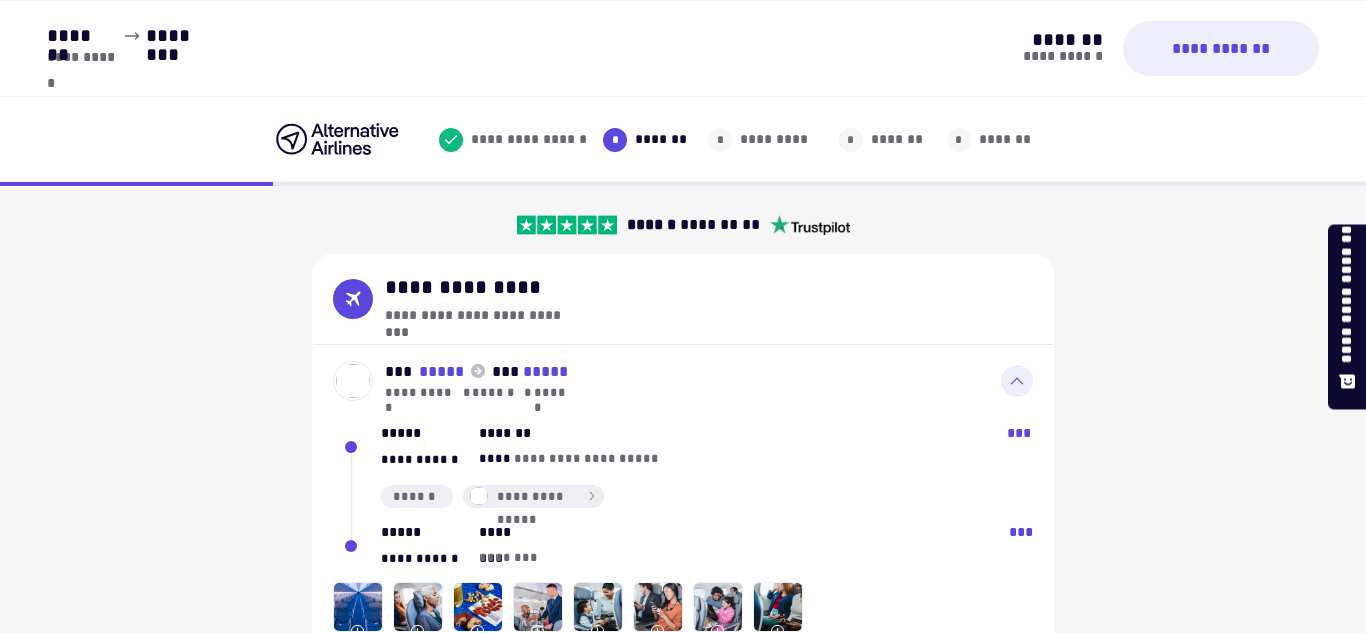 scroll, scrollTop: 718, scrollLeft: 0, axis: vertical 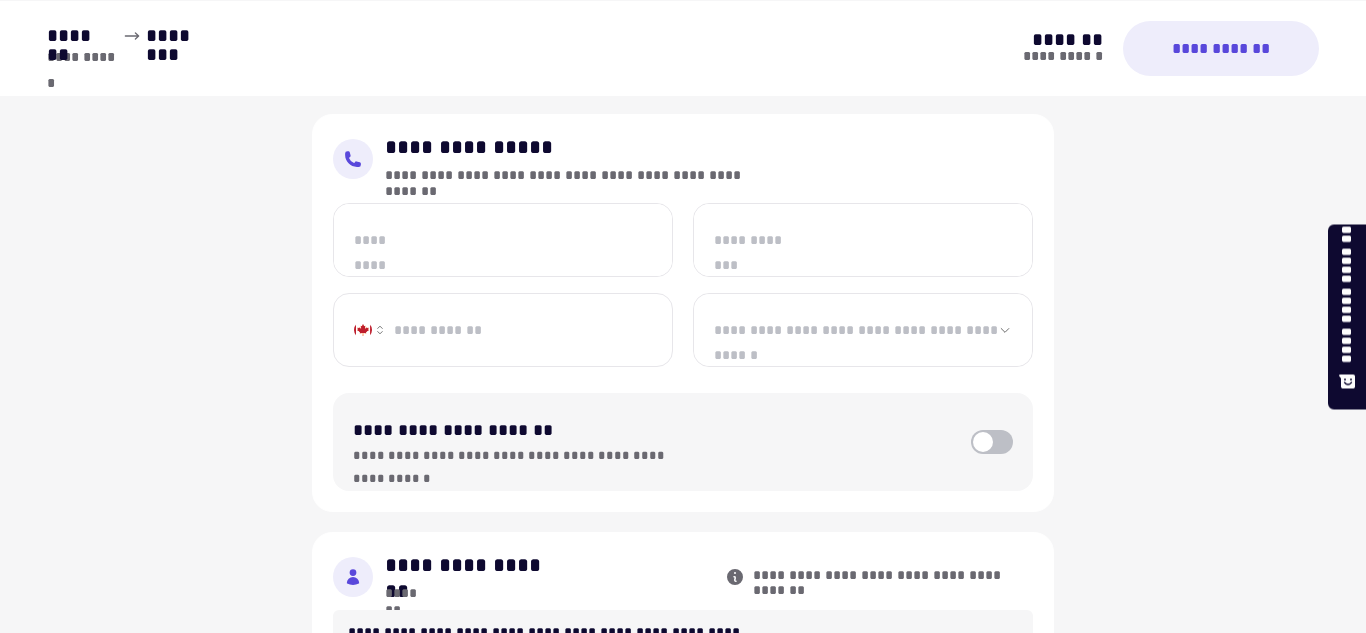 click on "*********" at bounding box center [503, 240] 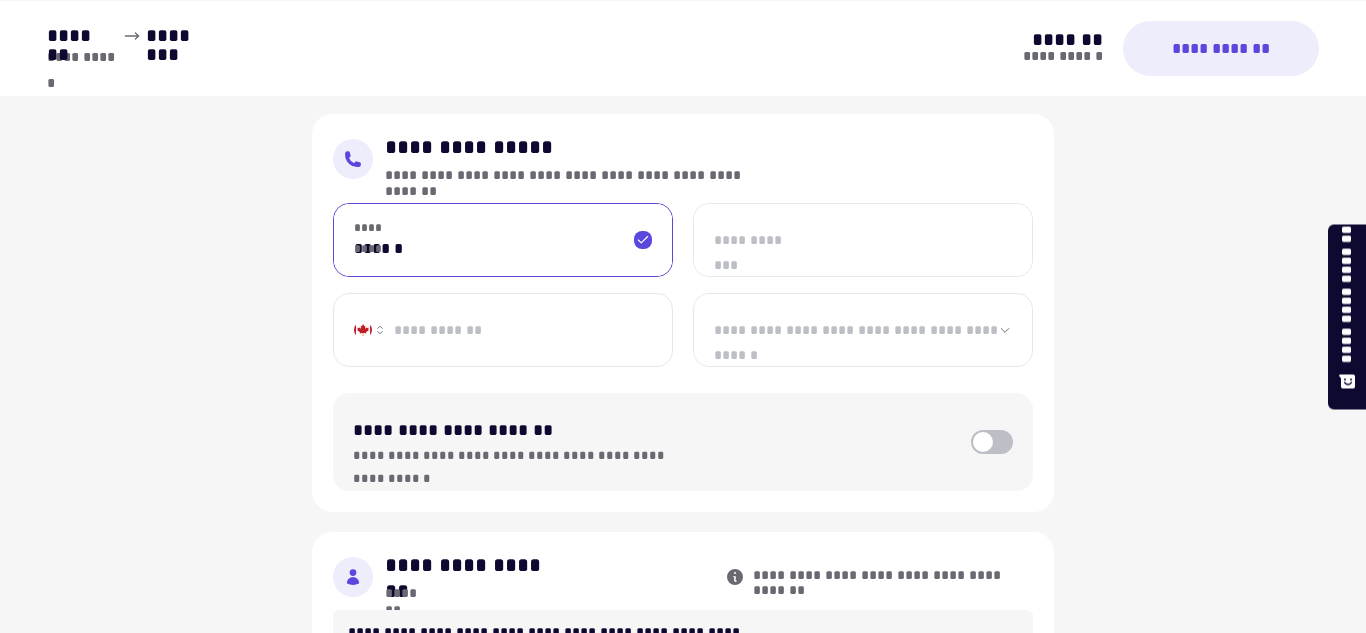 click on "**********" at bounding box center [863, 240] 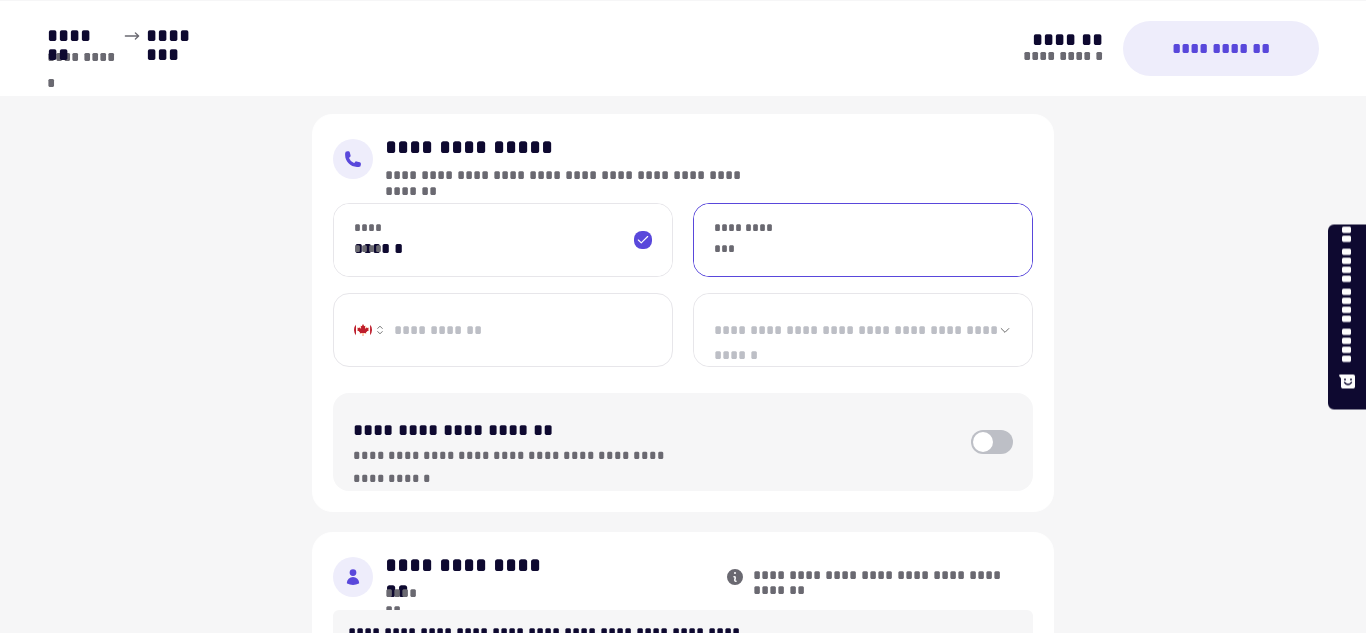 click on "******" at bounding box center [503, 240] 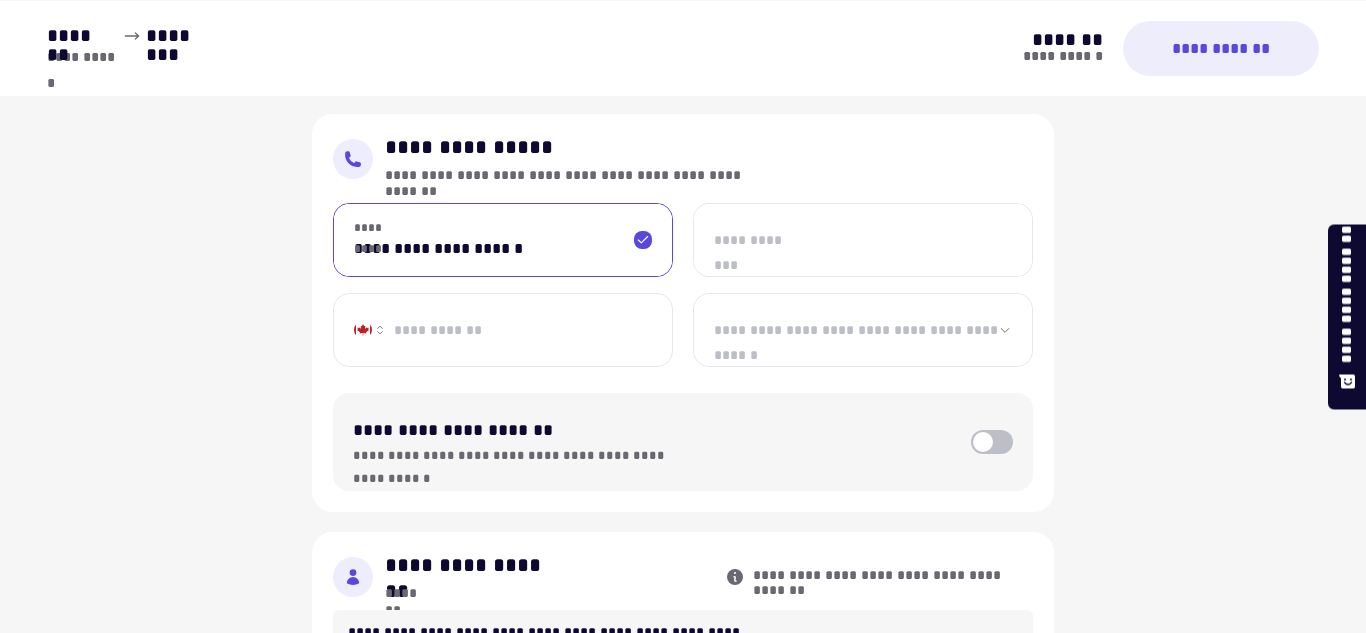 type on "**********" 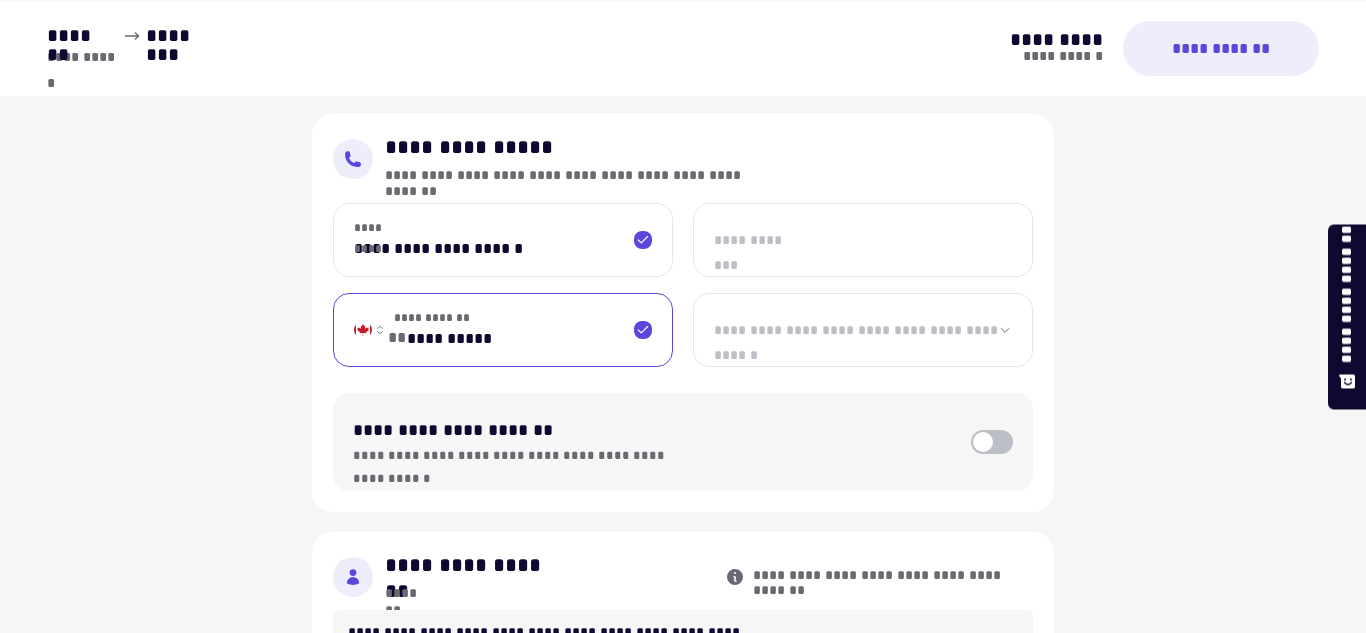 type on "**********" 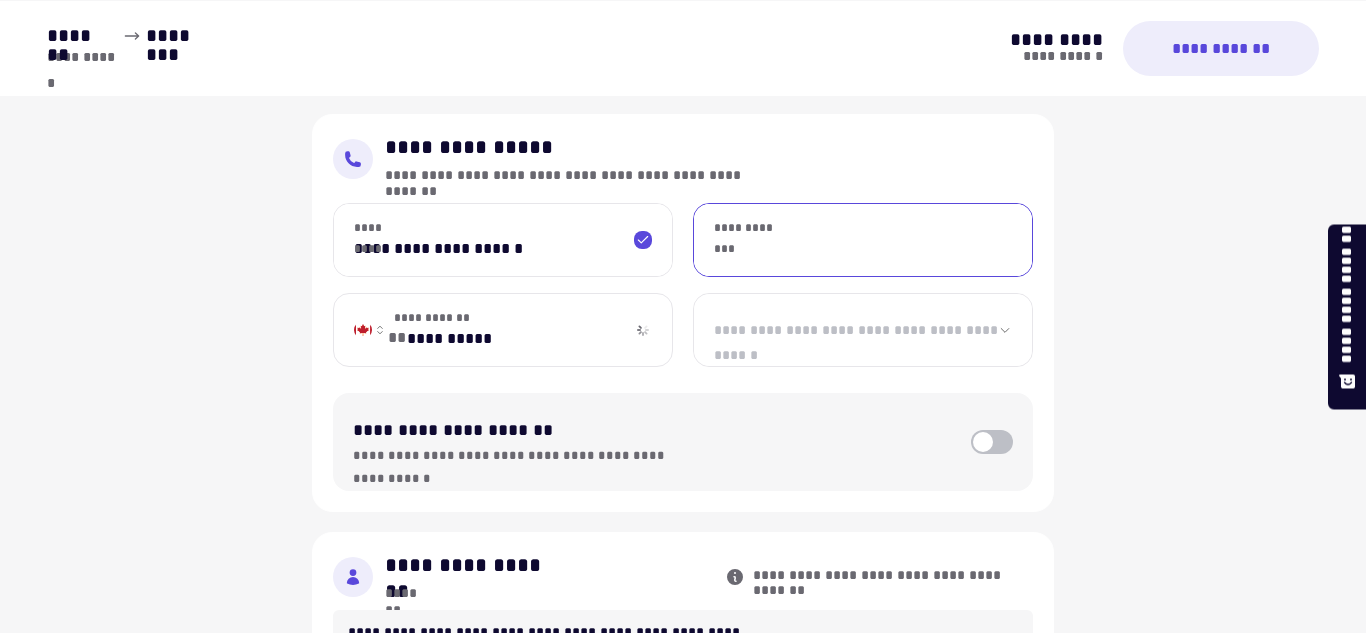 click on "**********" at bounding box center (863, 240) 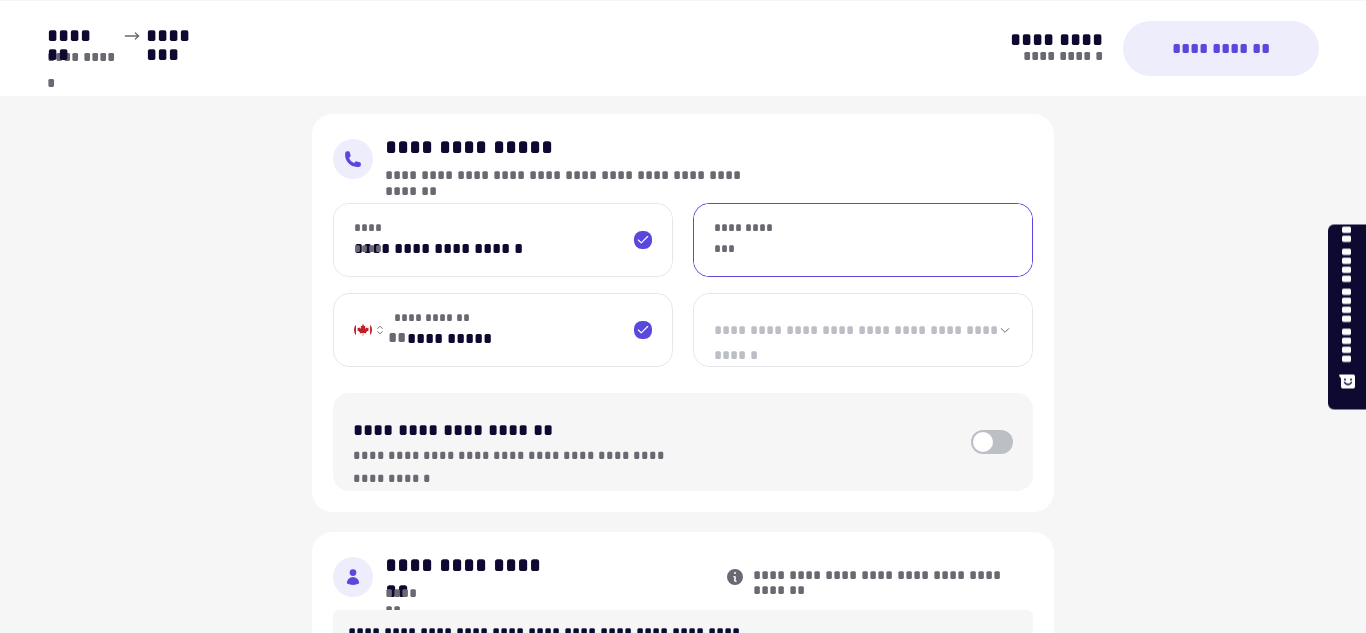 type on "**********" 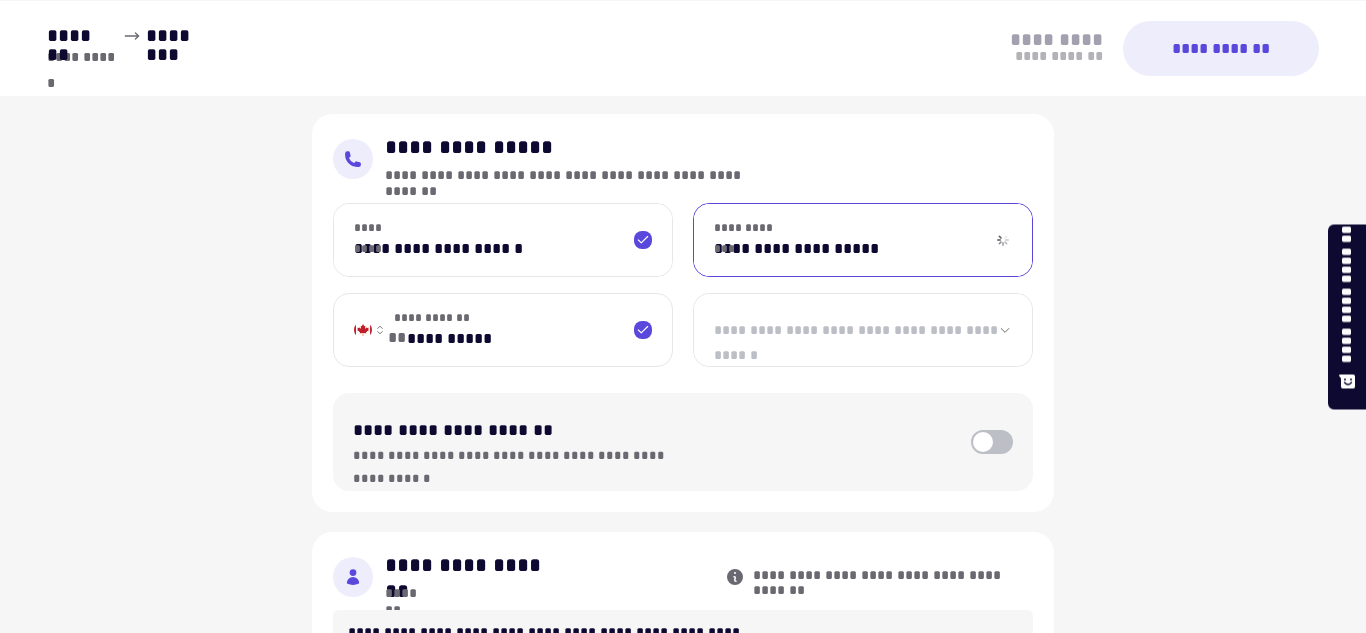 click on "**********" at bounding box center (863, 330) 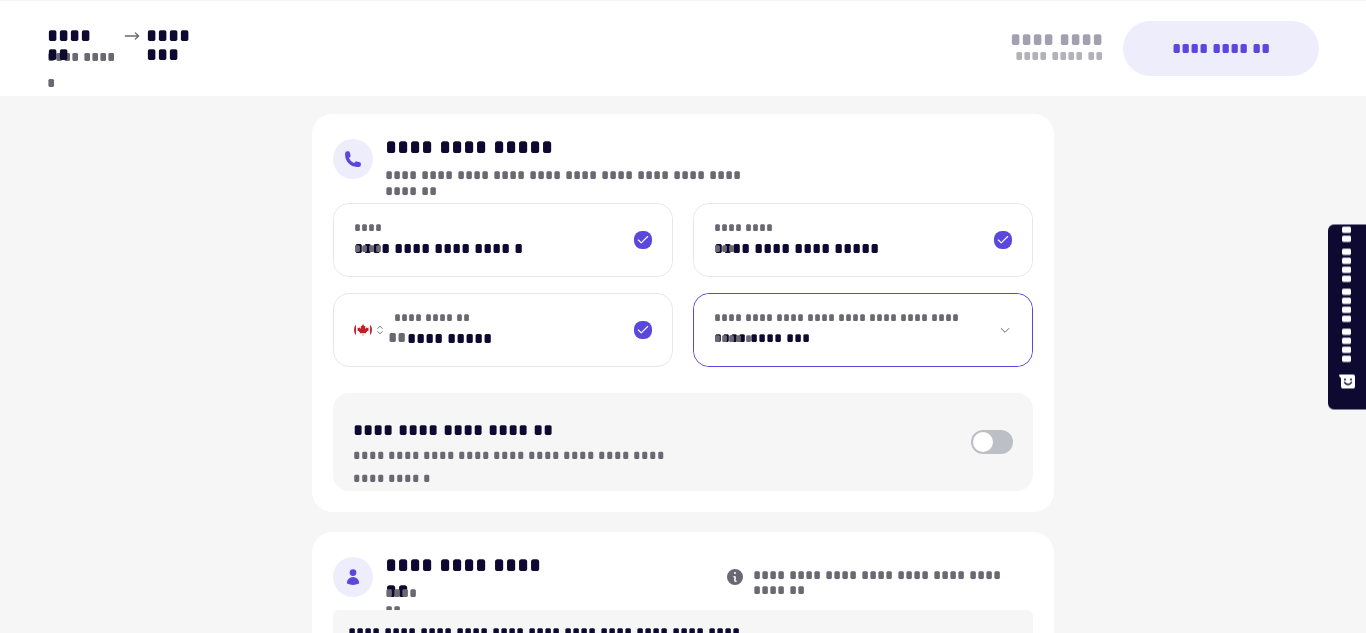 select on "*******" 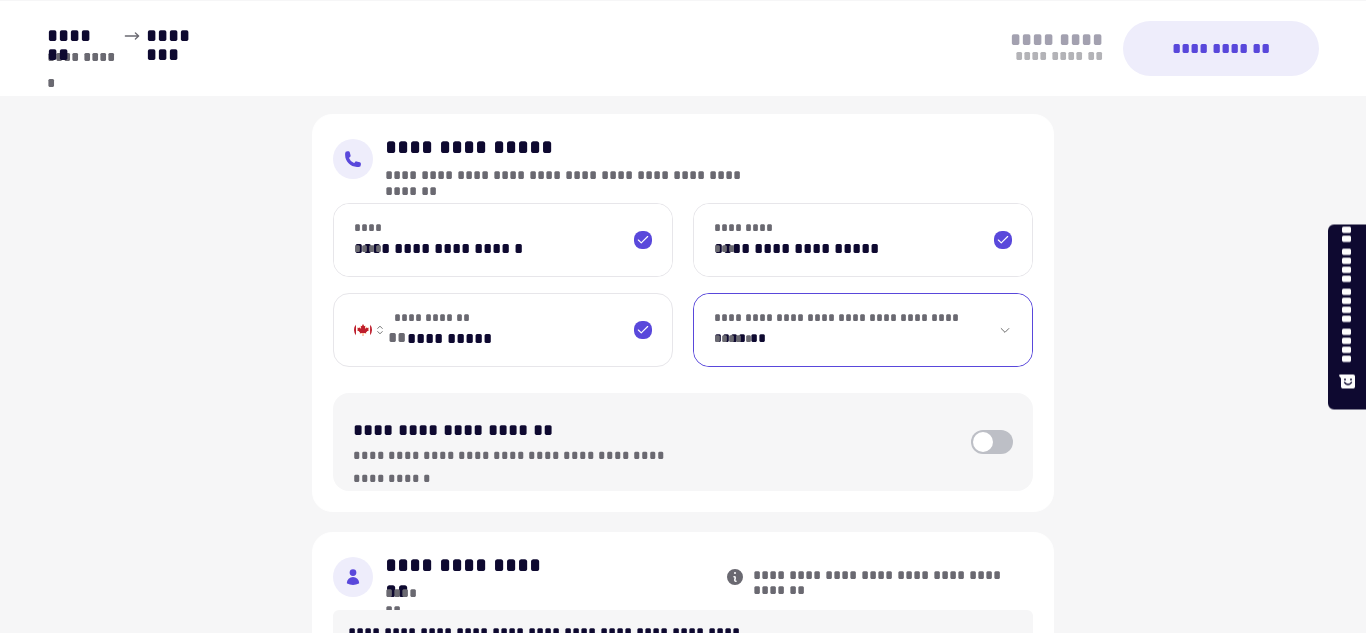 click on "**********" at bounding box center [863, 330] 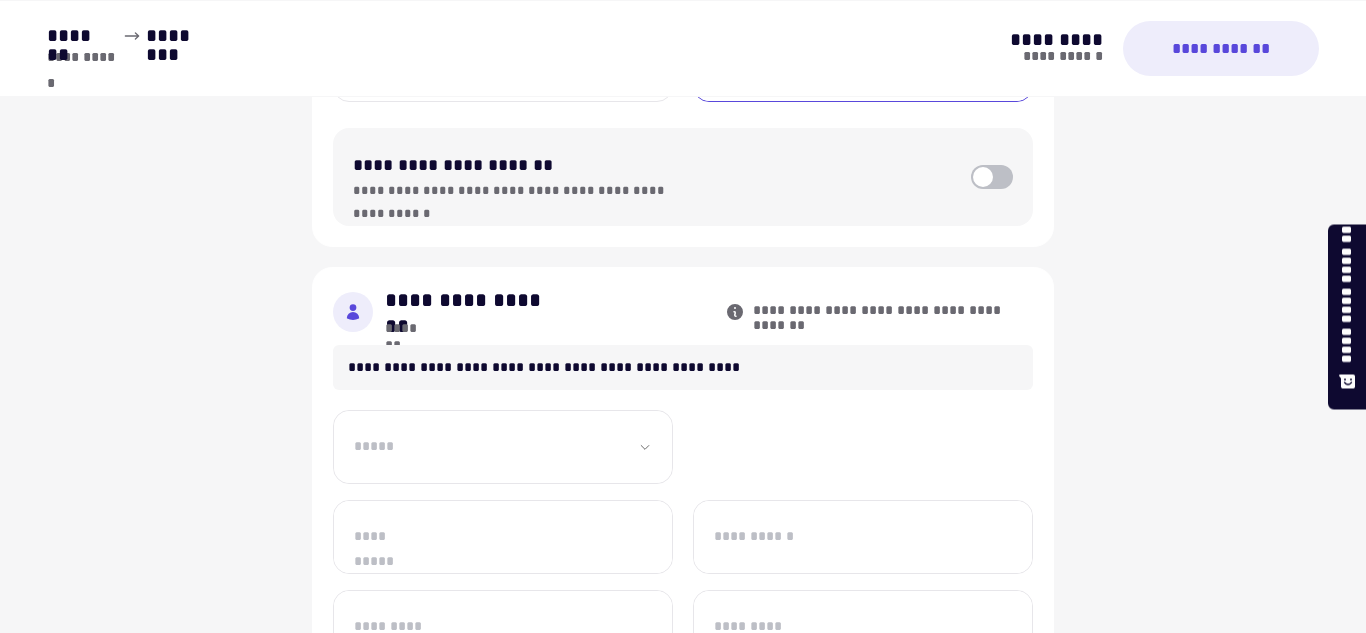 scroll, scrollTop: 984, scrollLeft: 0, axis: vertical 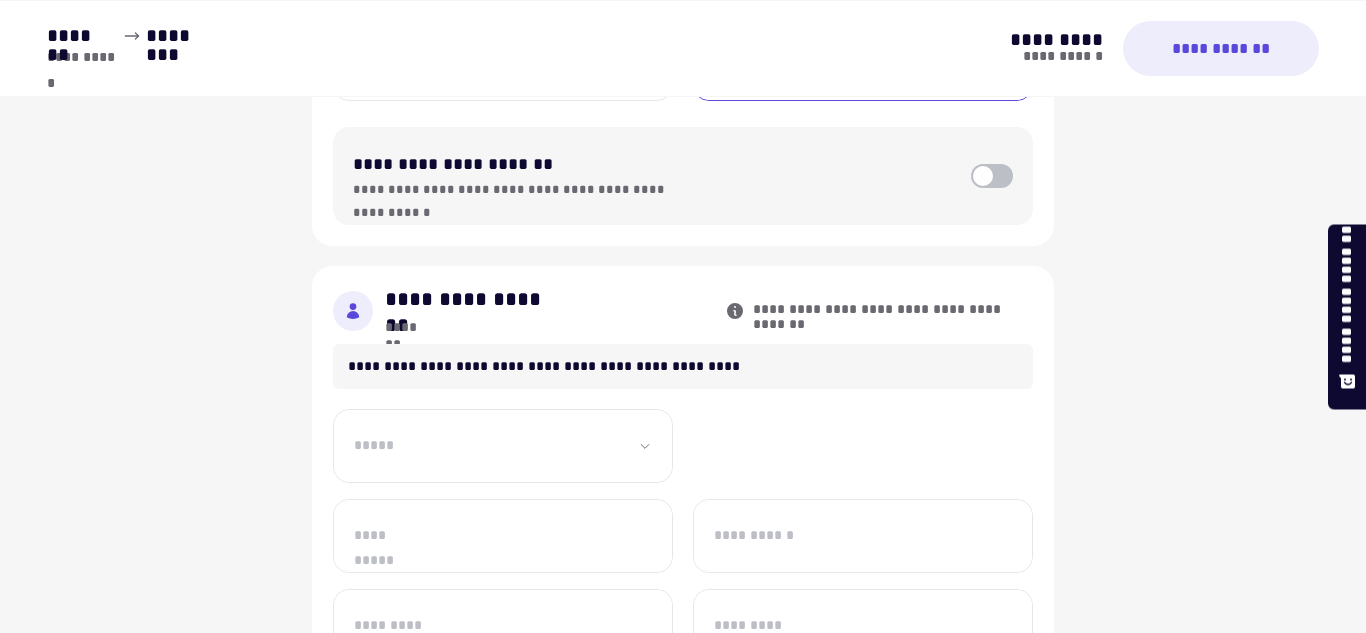 click on "**********" at bounding box center [503, 446] 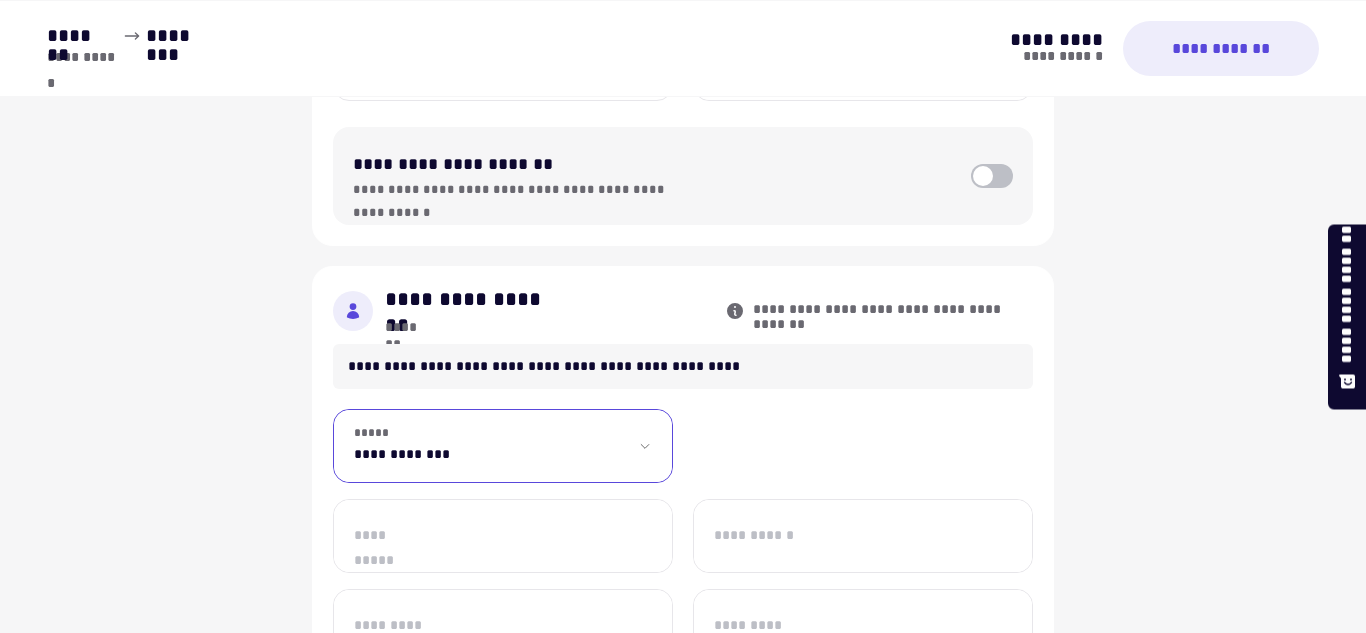select on "****" 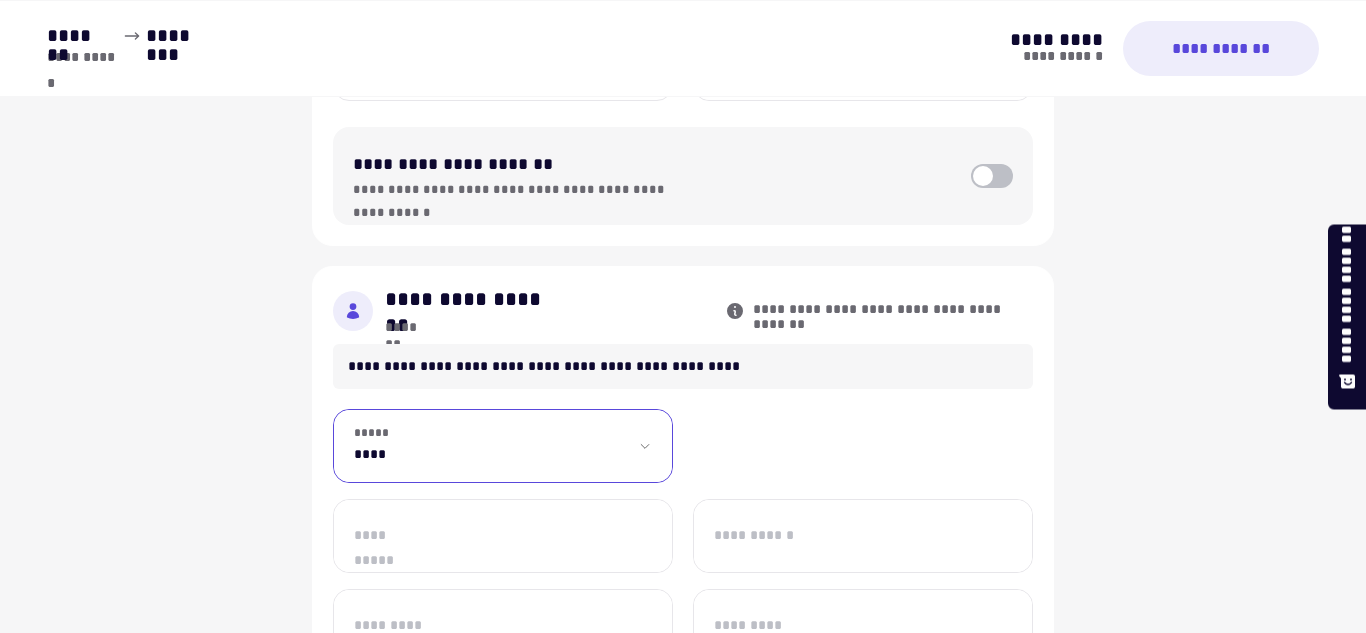 click on "**********" at bounding box center (503, 446) 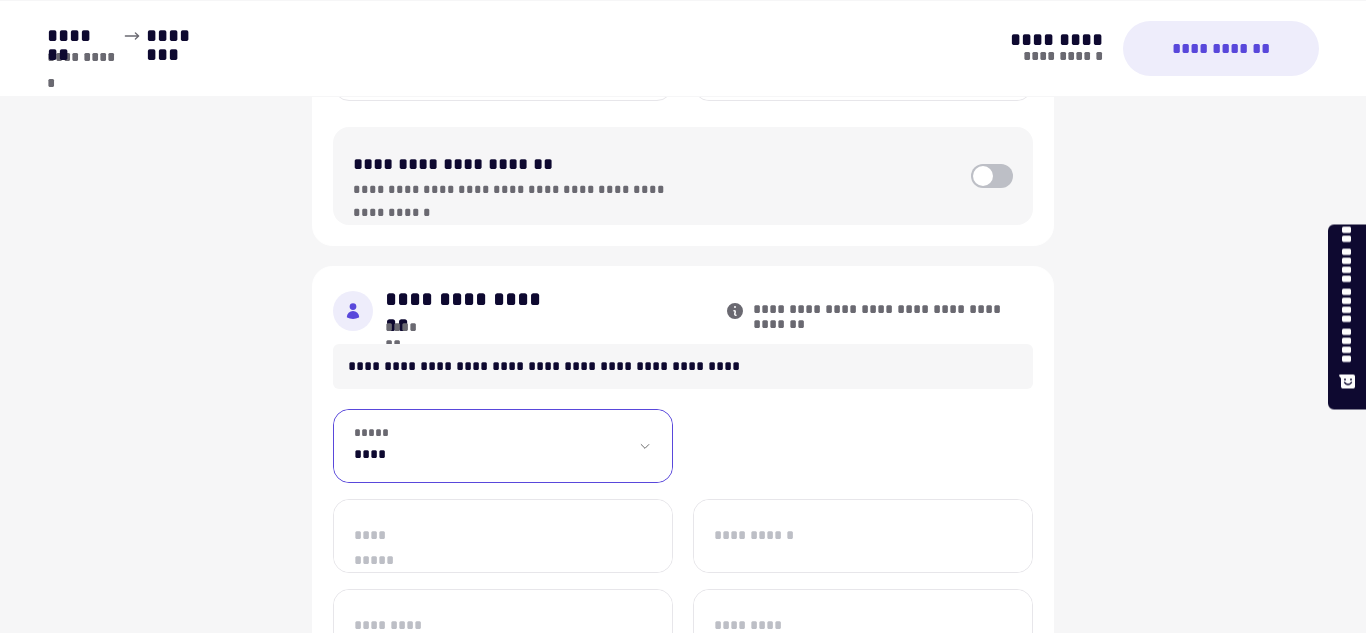 click on "**********" at bounding box center [503, 536] 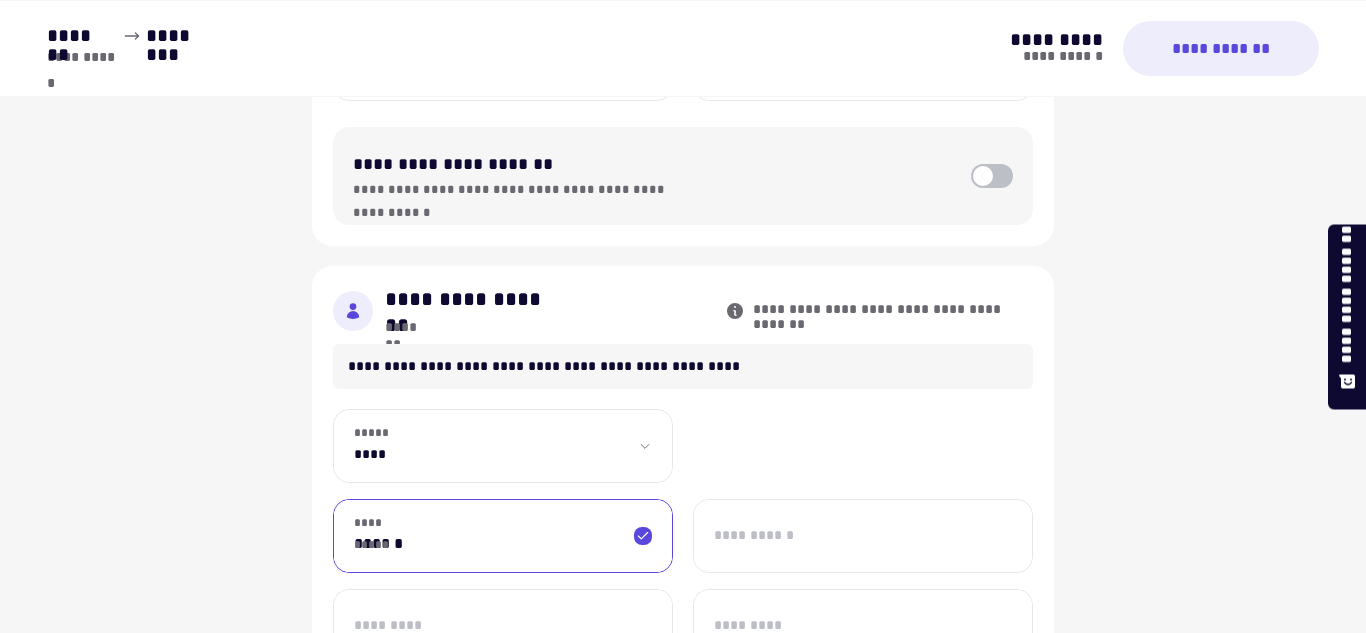 type on "******" 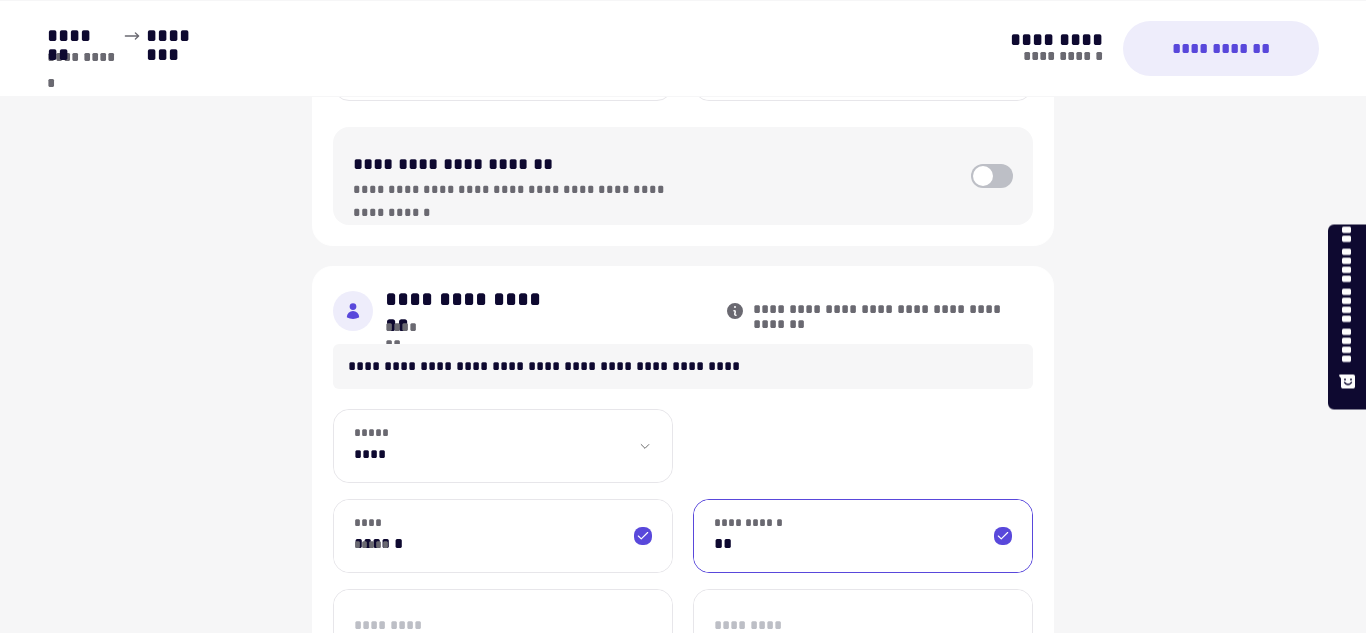 type on "*" 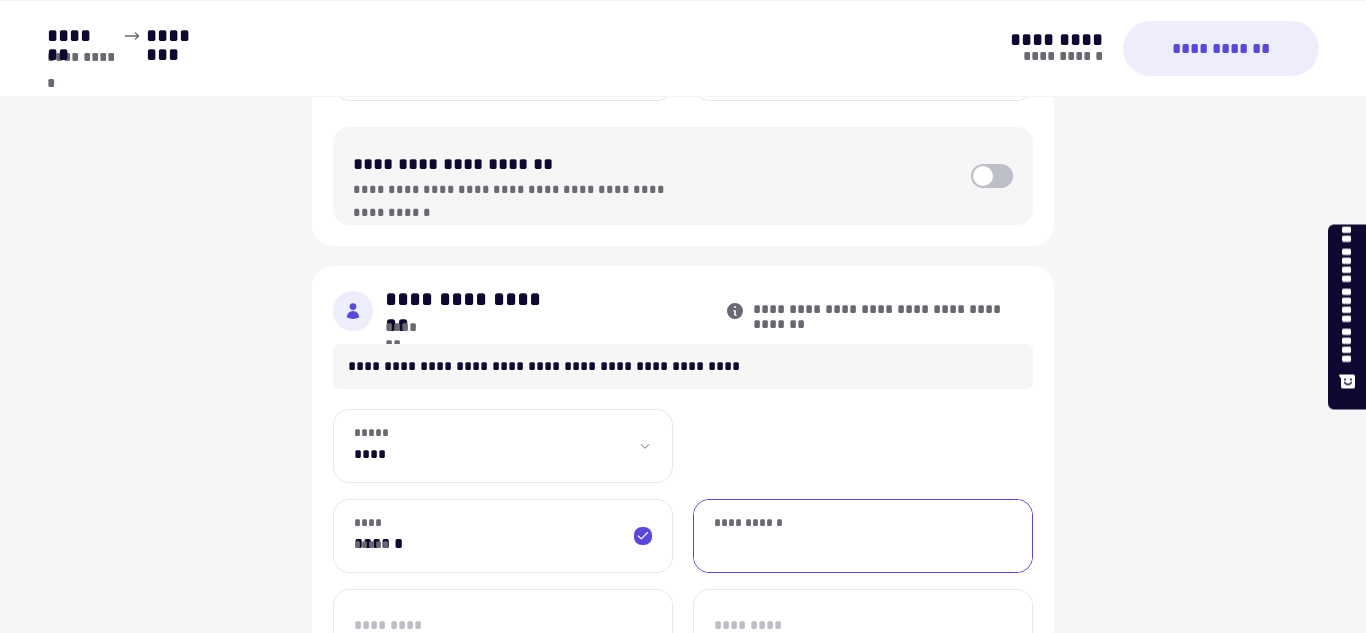 type on "*" 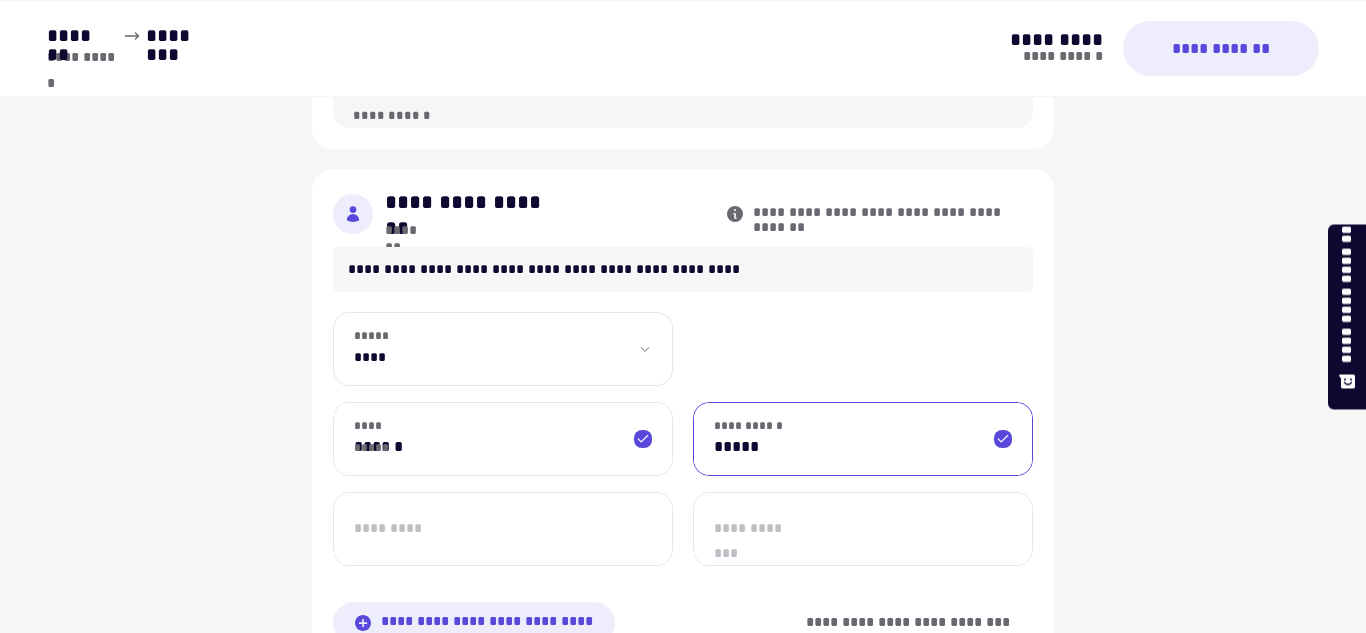 scroll, scrollTop: 1088, scrollLeft: 0, axis: vertical 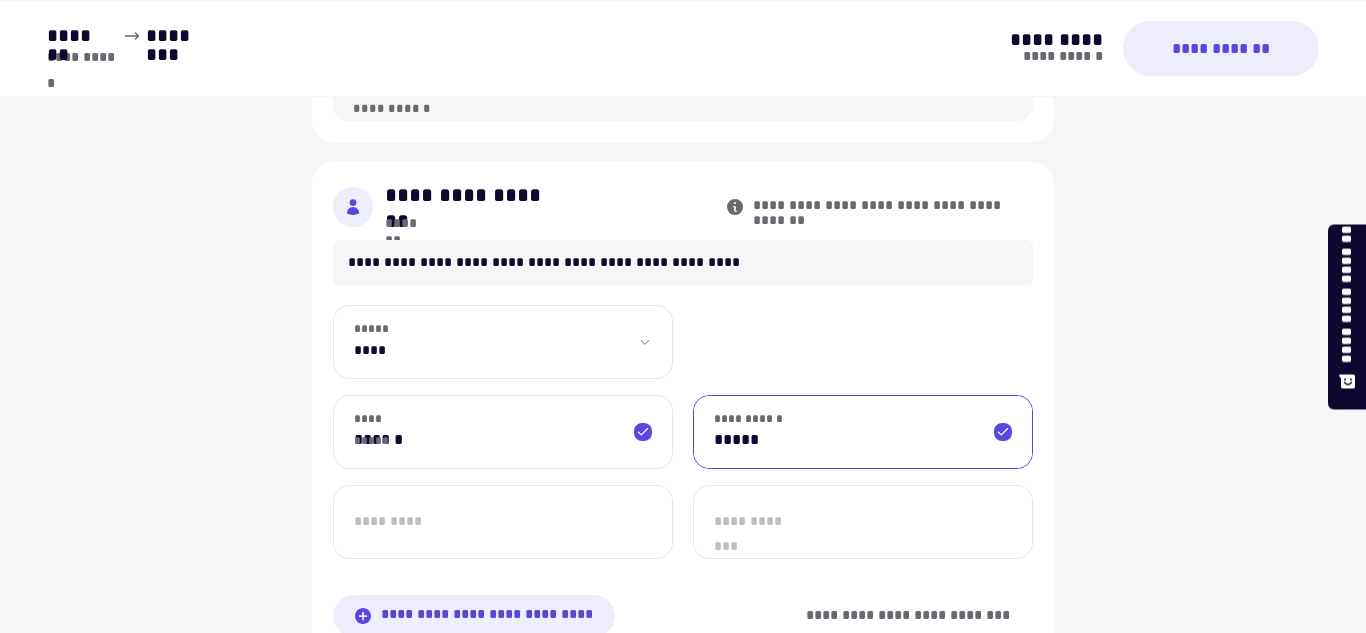type on "*****" 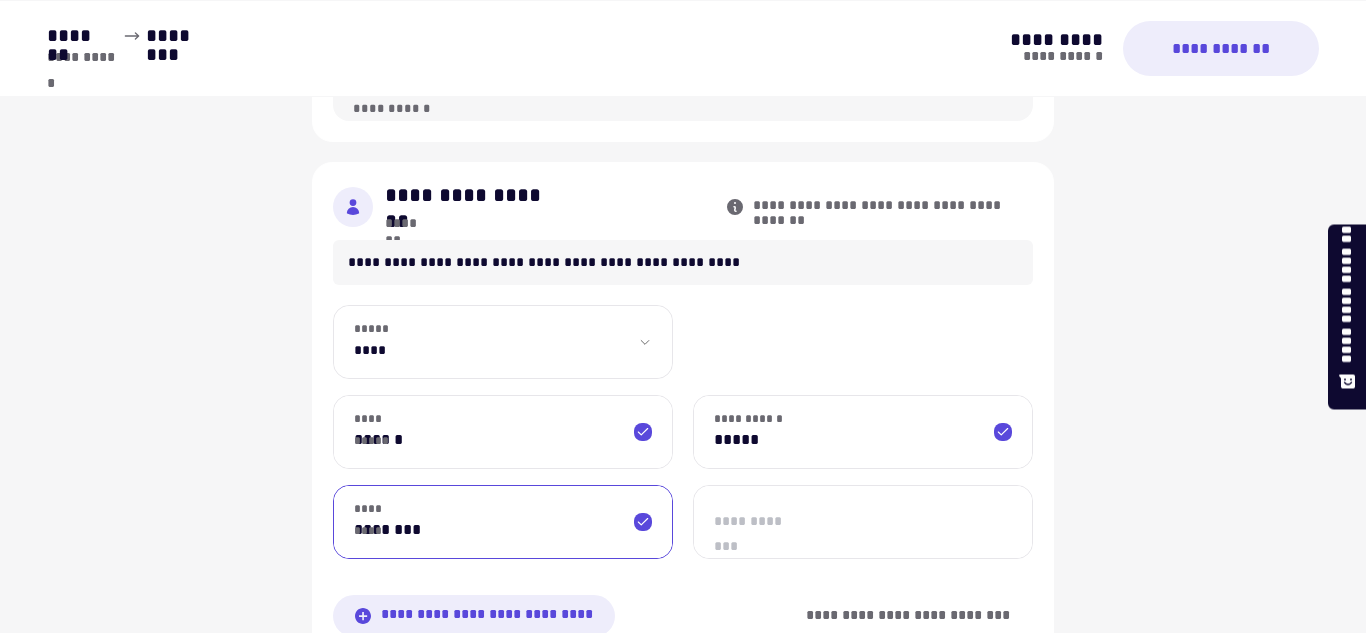 type on "********" 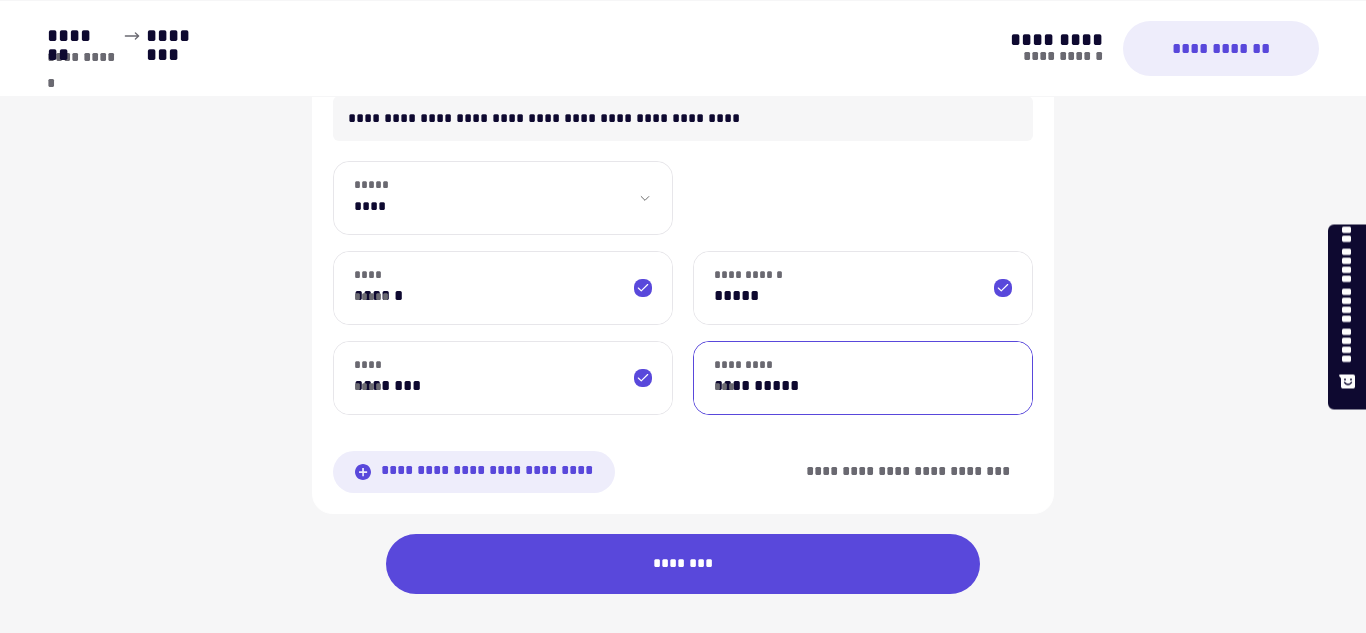scroll, scrollTop: 1233, scrollLeft: 0, axis: vertical 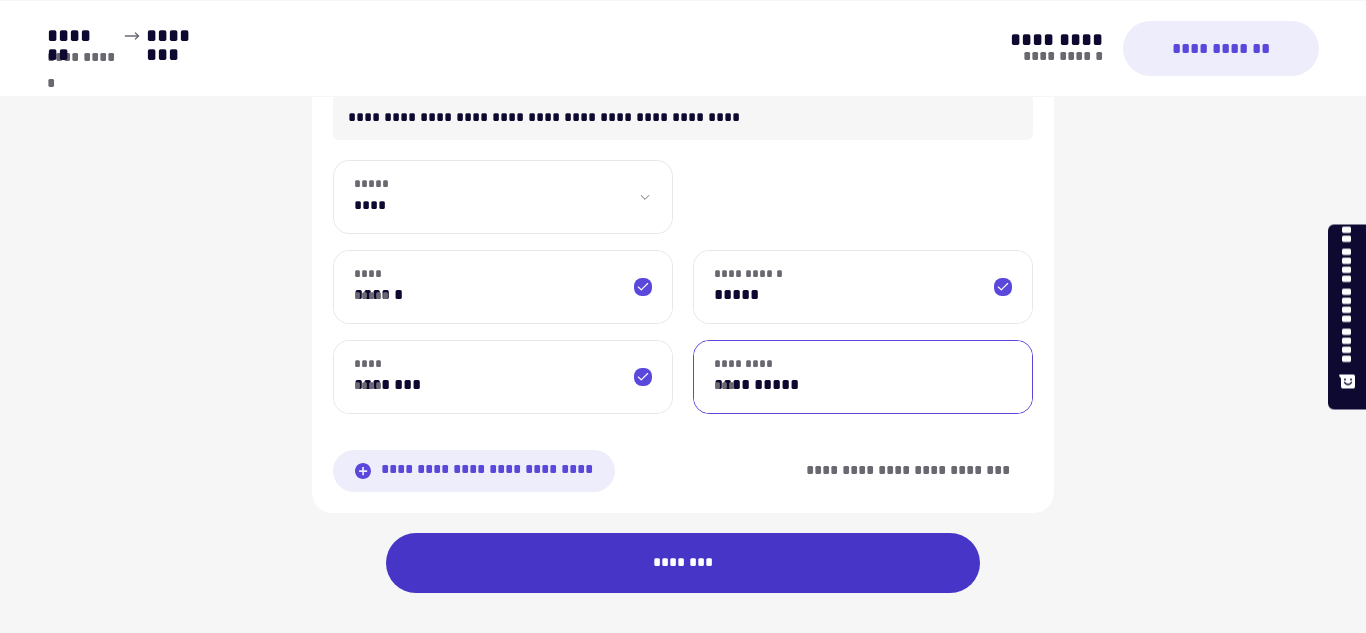 type on "**********" 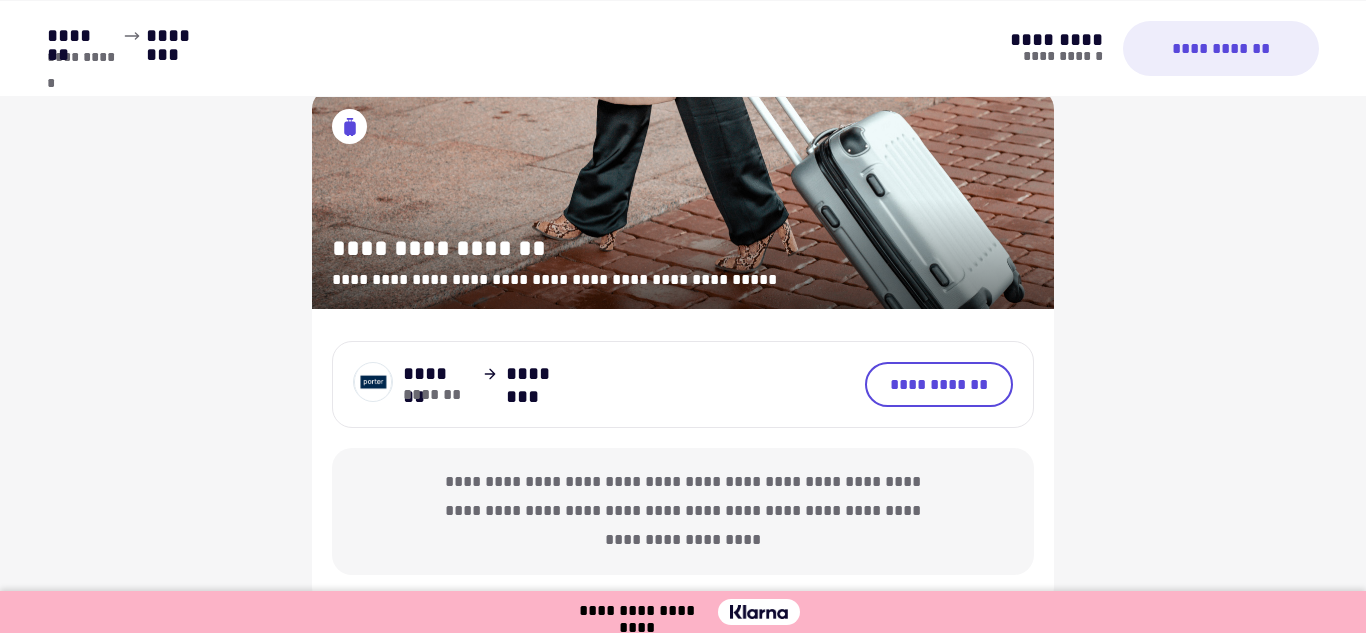 scroll, scrollTop: 631, scrollLeft: 0, axis: vertical 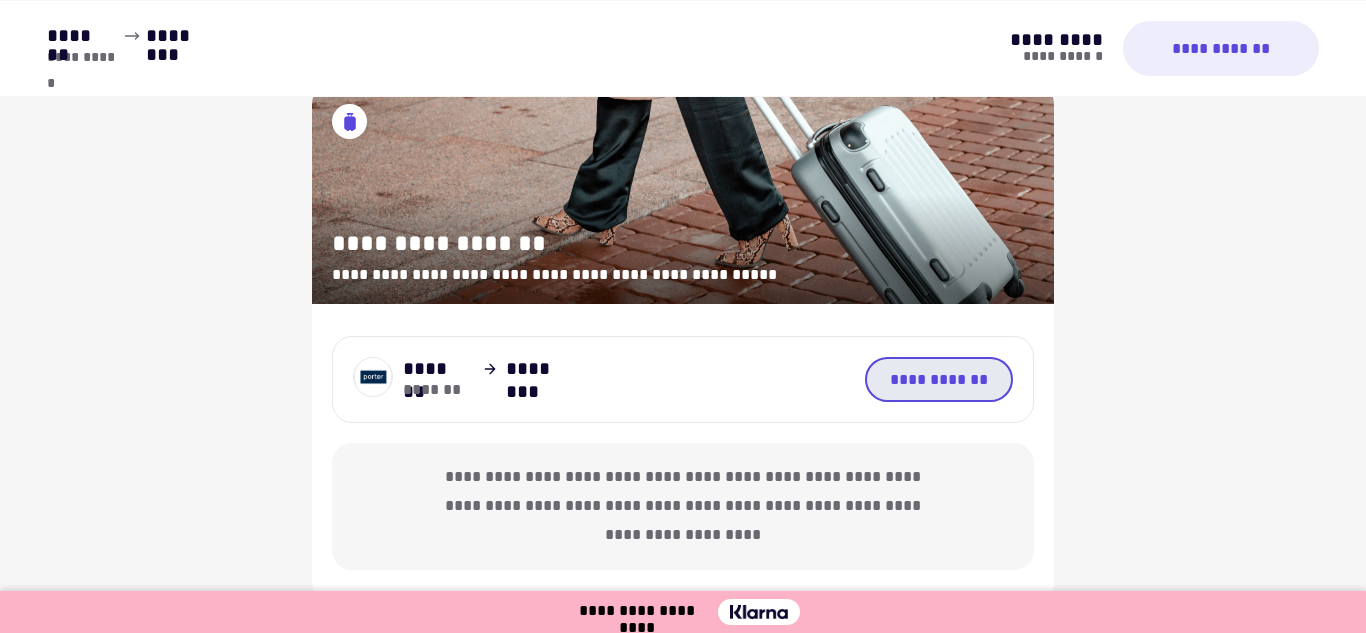 click on "**********" at bounding box center (939, 379) 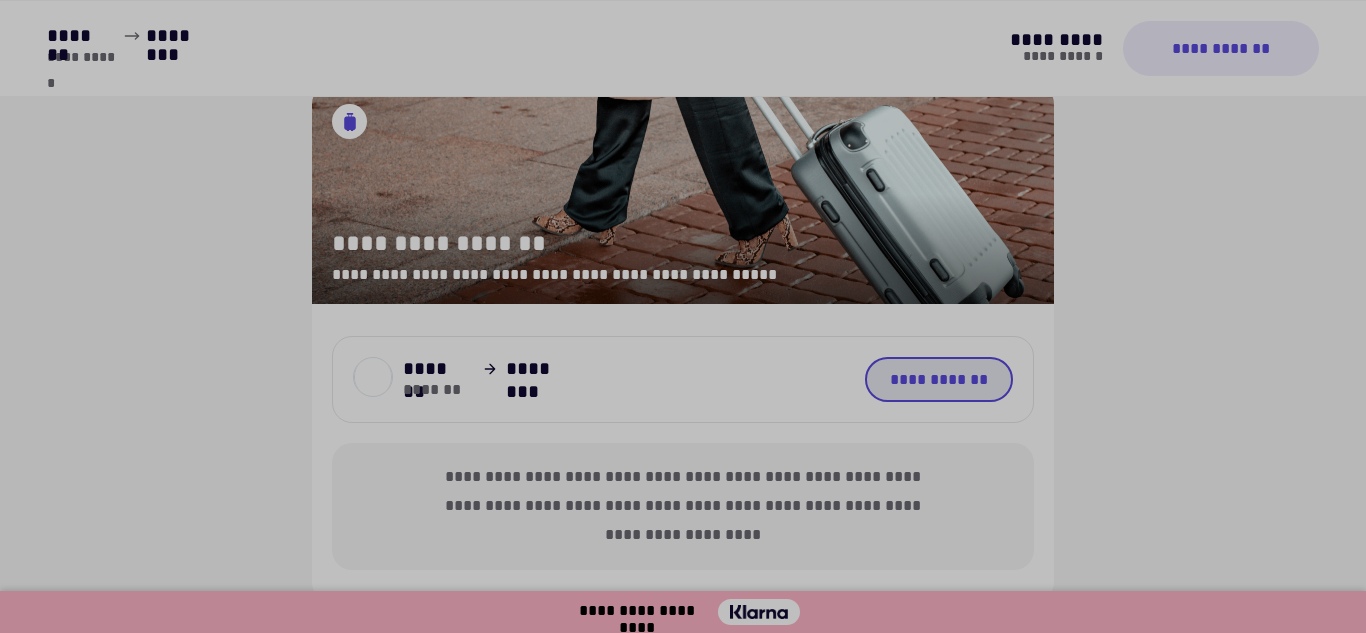 scroll, scrollTop: 122, scrollLeft: 0, axis: vertical 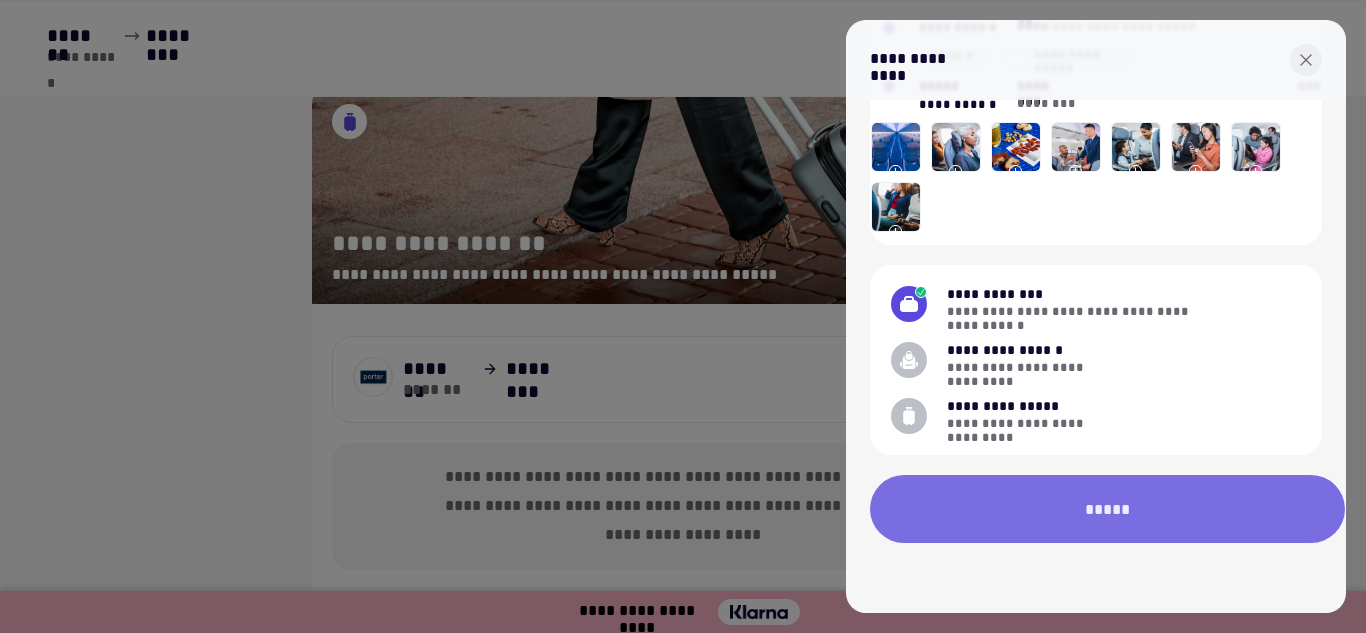 click on "*****" at bounding box center (1107, 509) 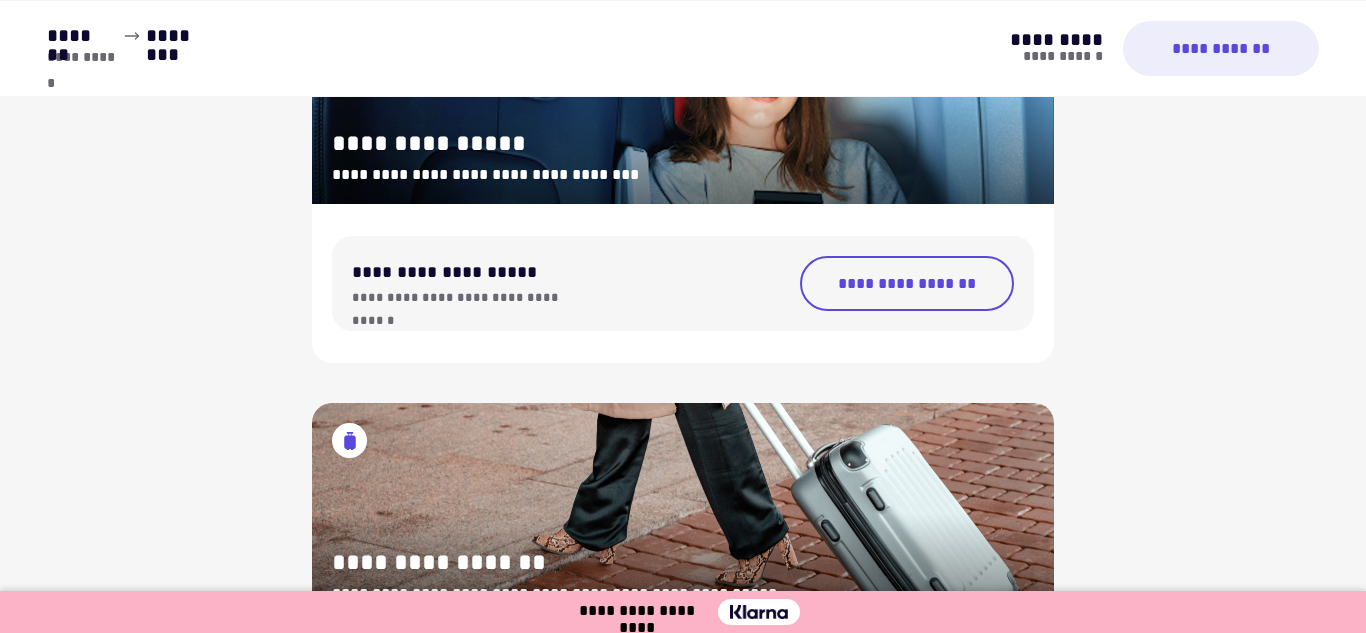 scroll, scrollTop: 311, scrollLeft: 0, axis: vertical 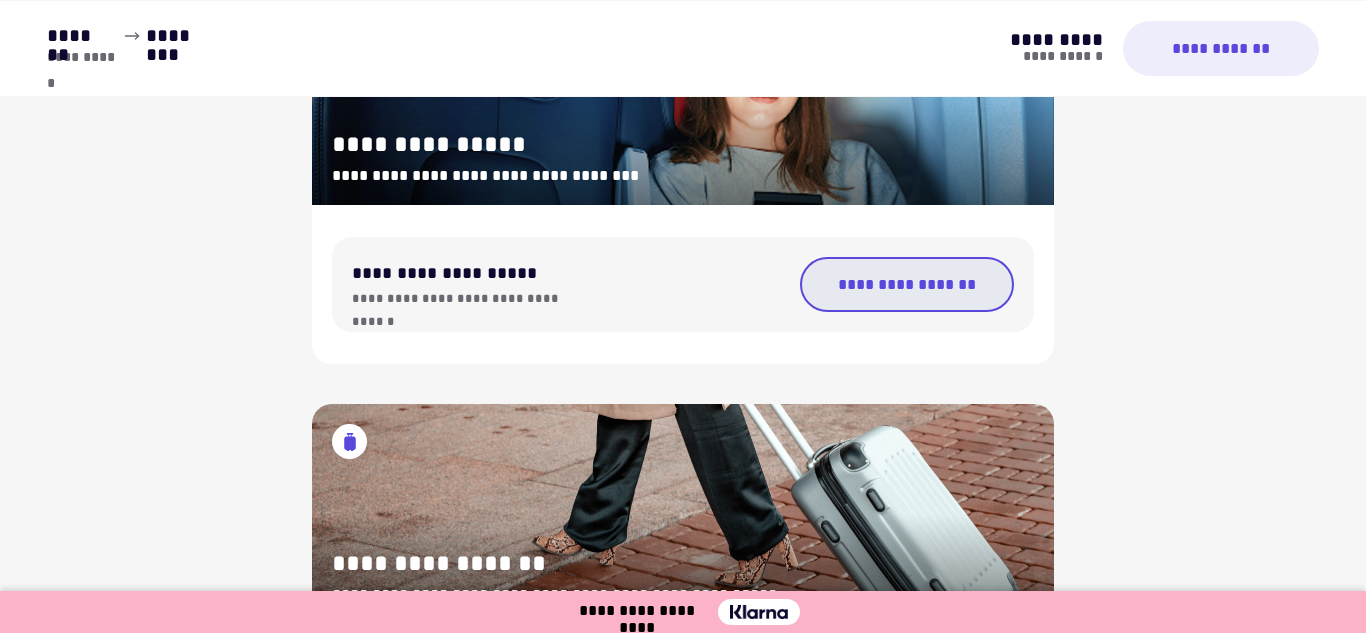 click on "**********" at bounding box center [907, 284] 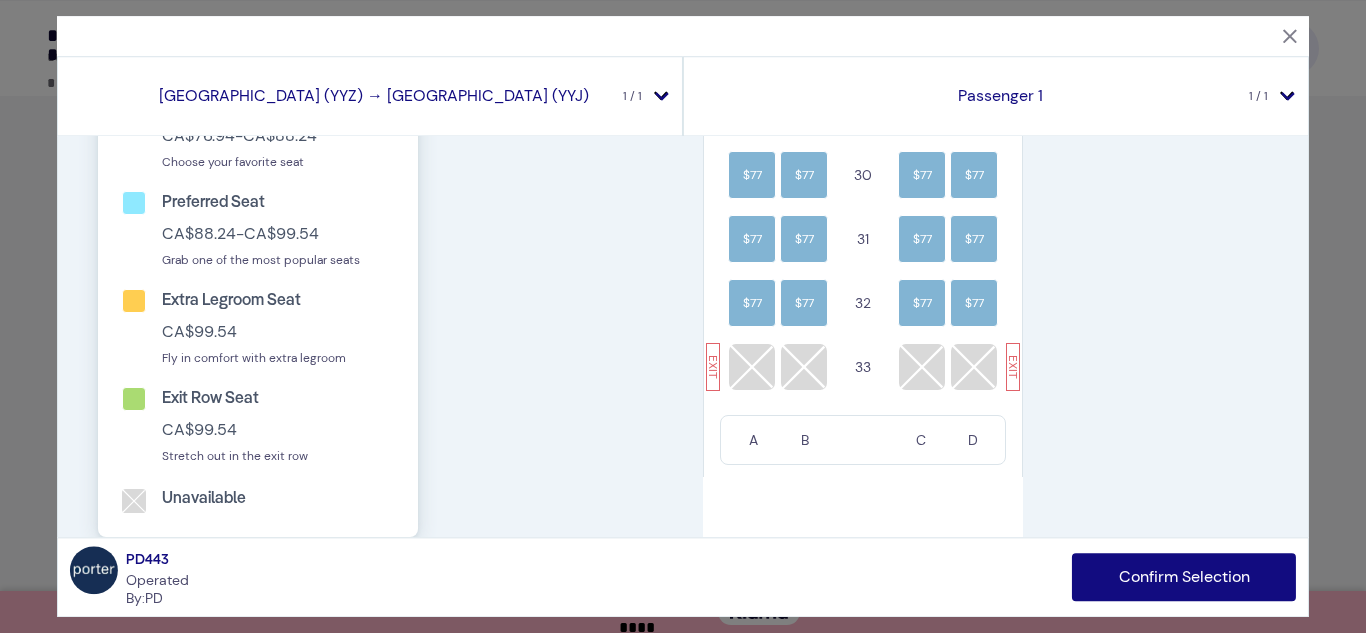 scroll, scrollTop: 1715, scrollLeft: 0, axis: vertical 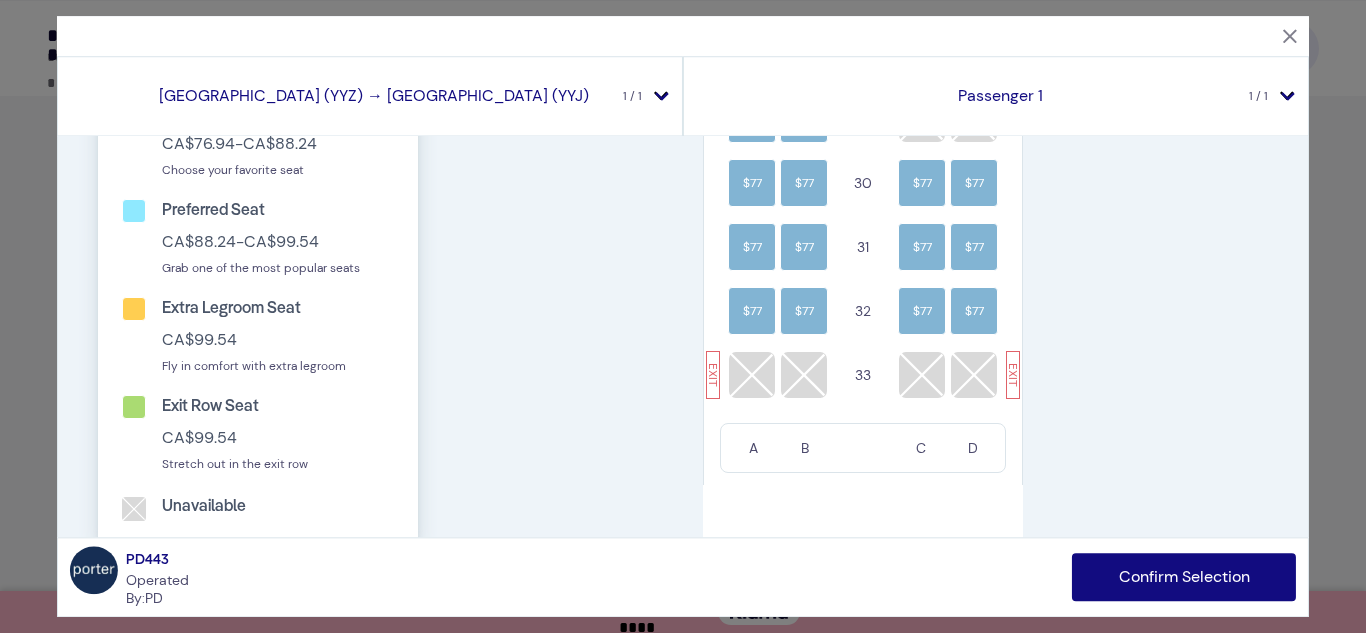 click at bounding box center [1290, 36] 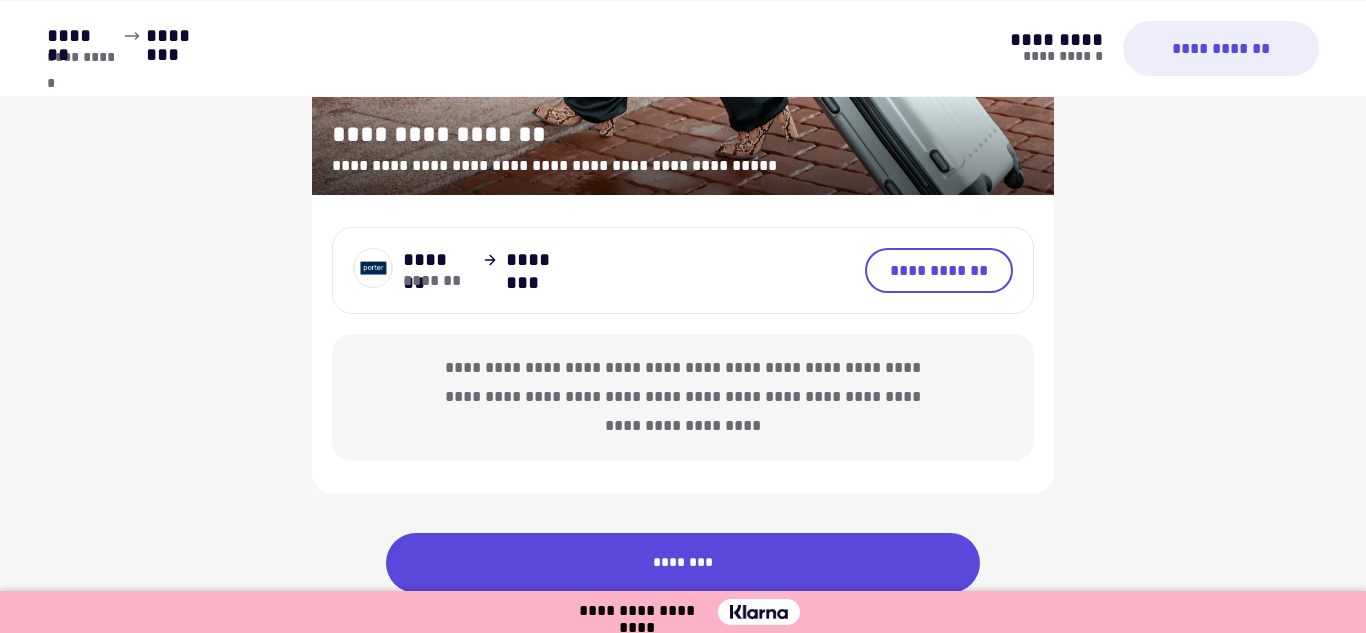 scroll, scrollTop: 770, scrollLeft: 0, axis: vertical 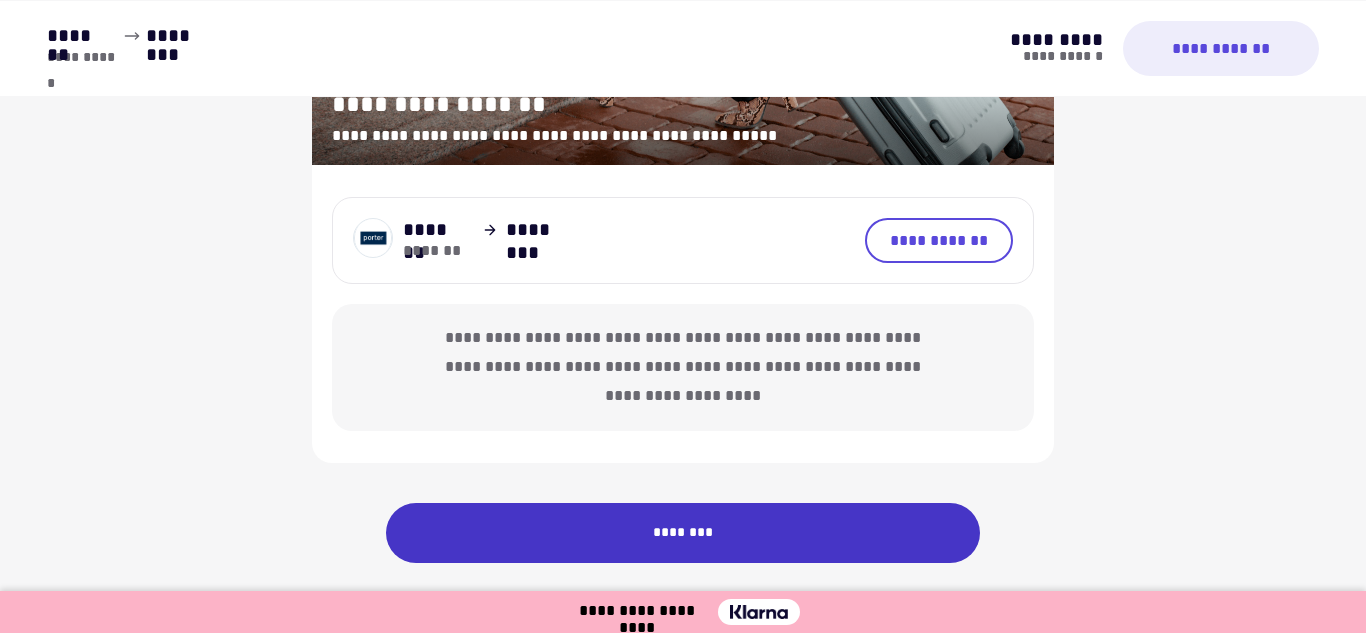 click on "********" at bounding box center (683, 533) 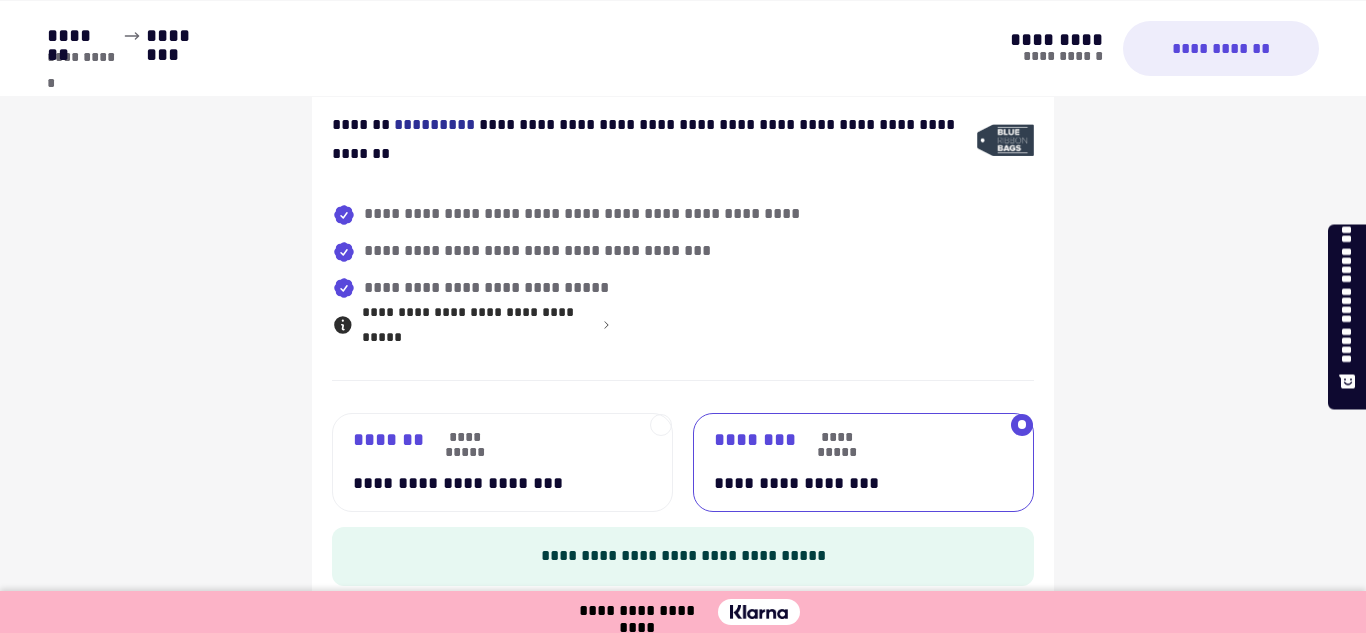 scroll, scrollTop: 1588, scrollLeft: 0, axis: vertical 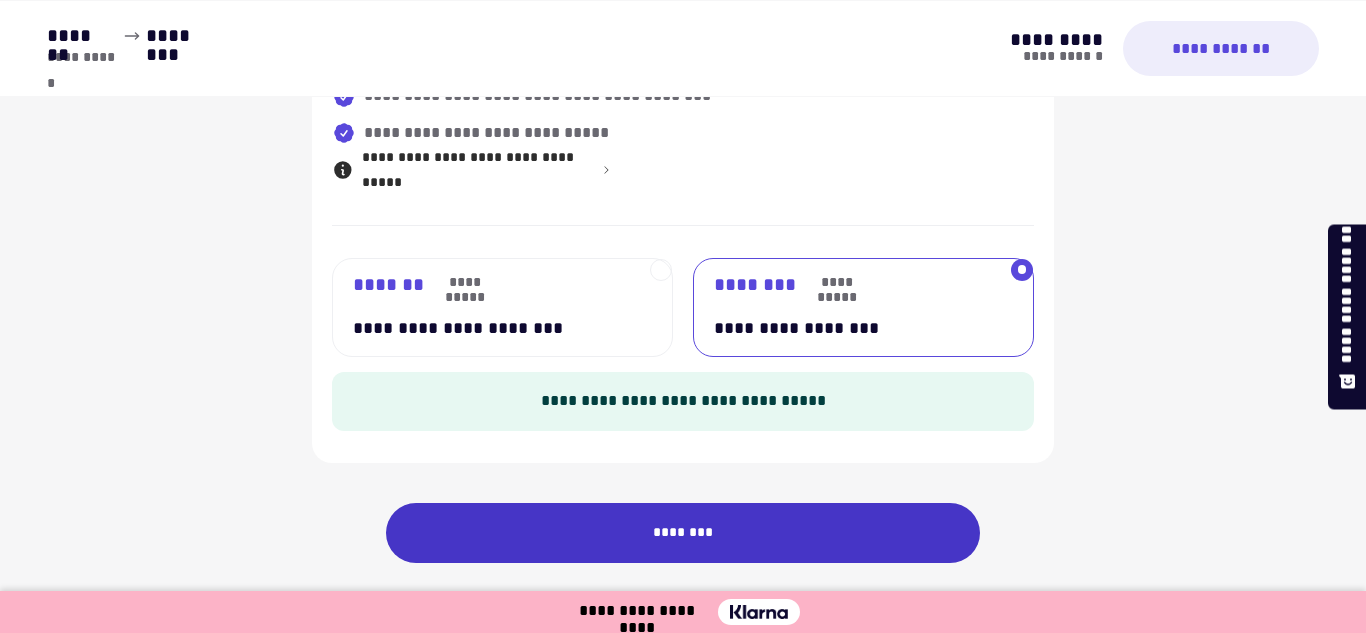 click on "********" at bounding box center (683, 533) 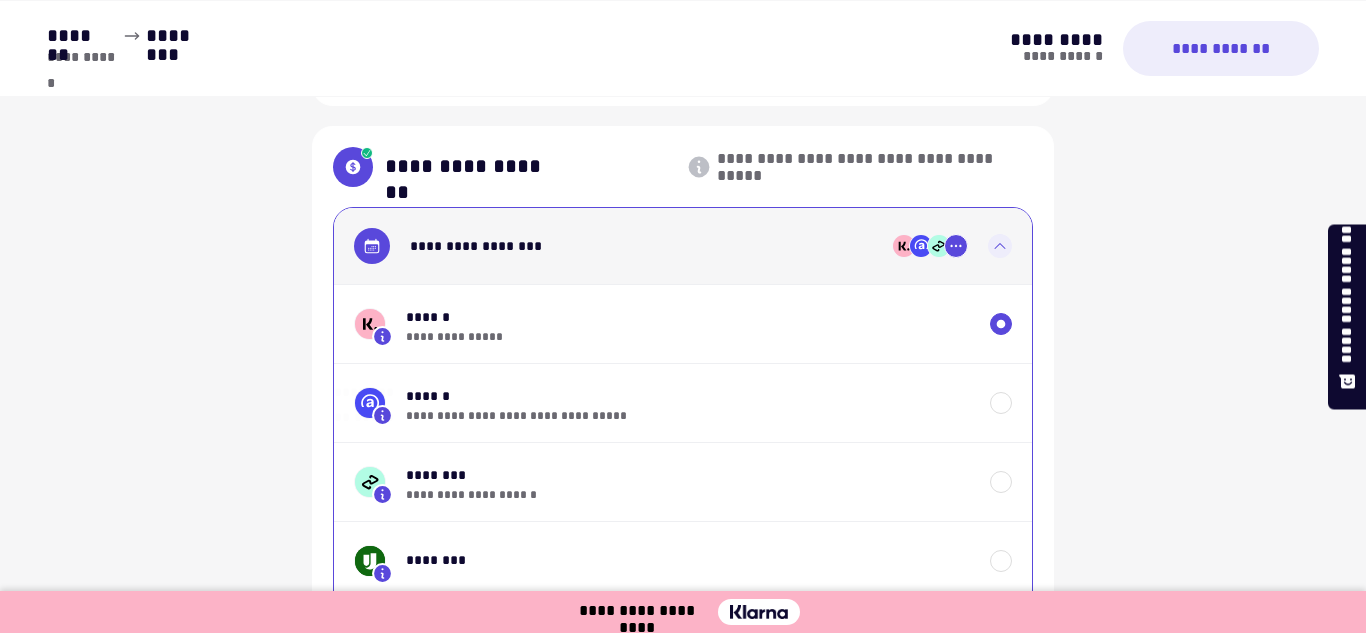 scroll, scrollTop: 1101, scrollLeft: 0, axis: vertical 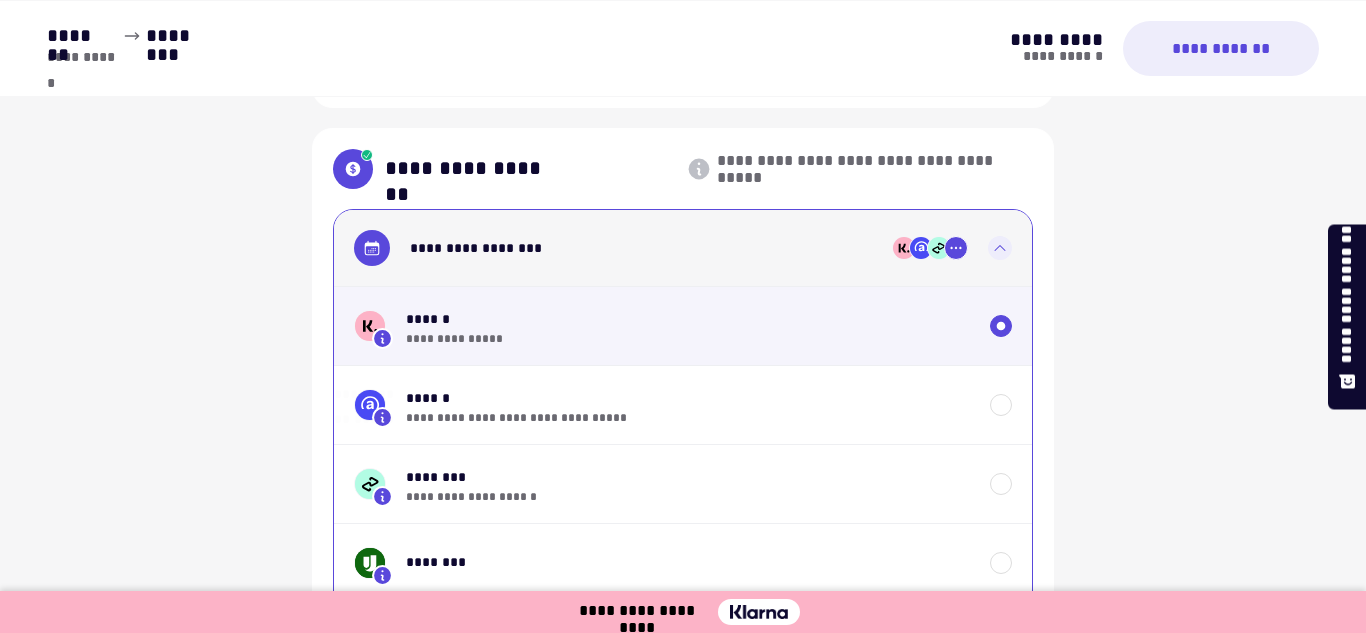 click at bounding box center (1001, 326) 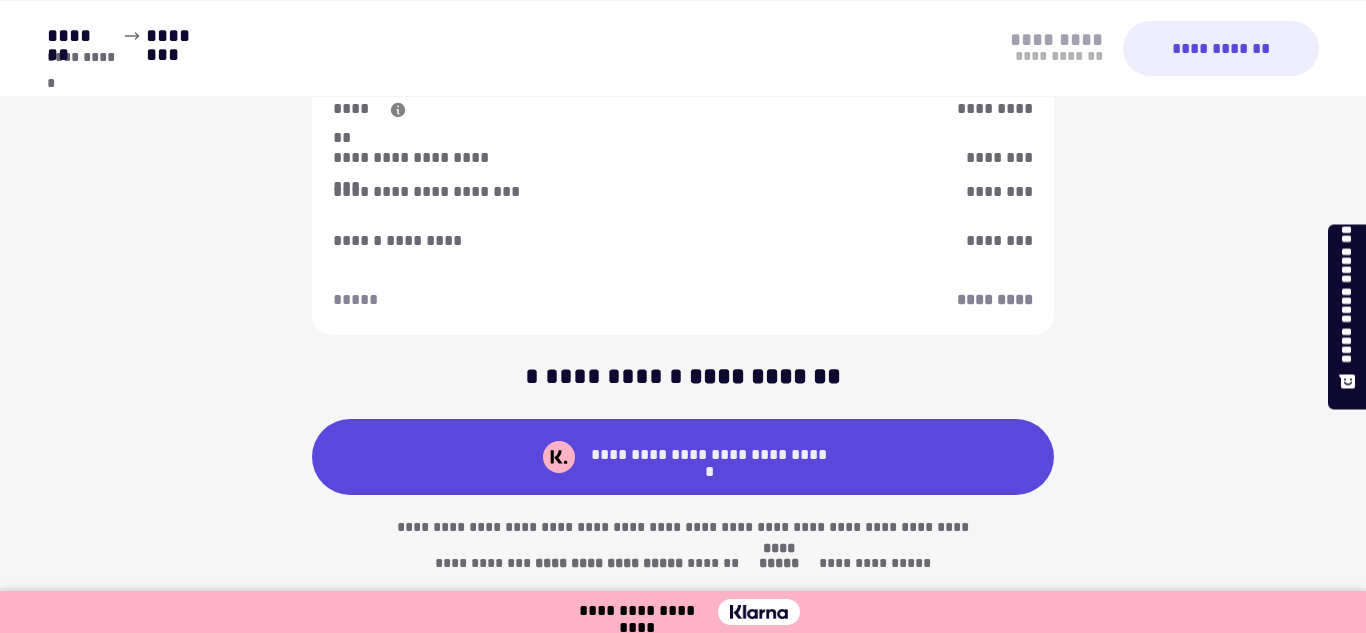 scroll, scrollTop: 2444, scrollLeft: 0, axis: vertical 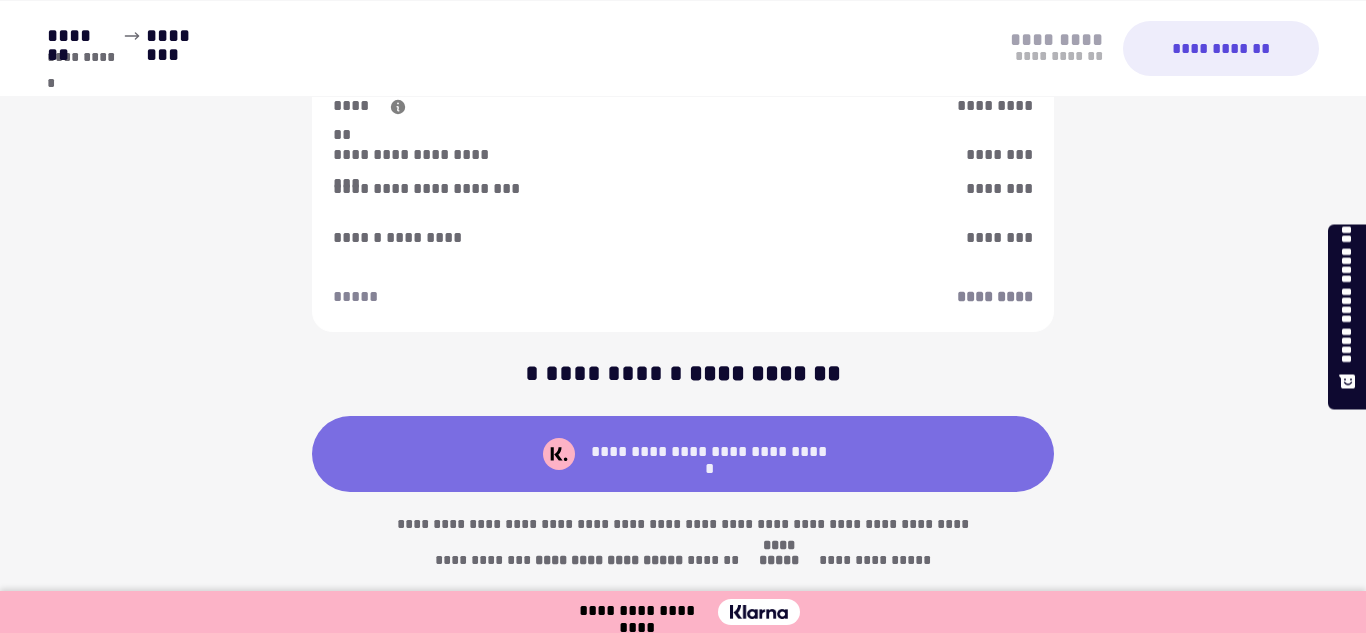 click on "**********" at bounding box center (683, 454) 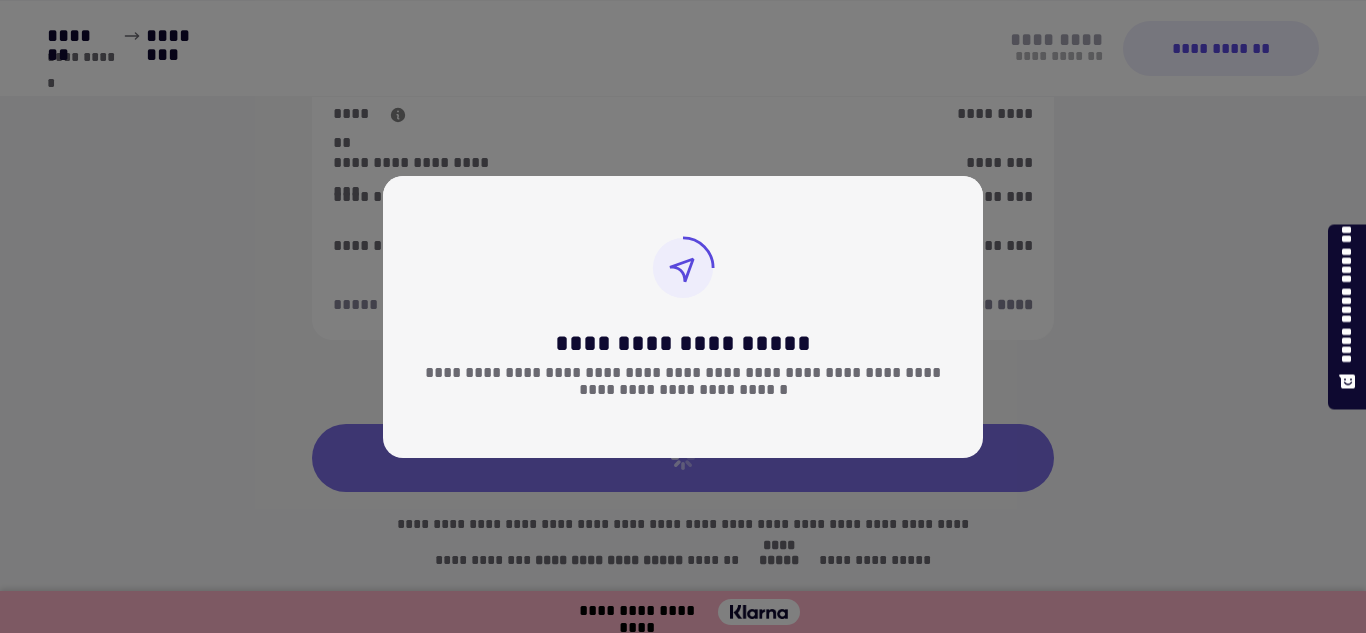 scroll, scrollTop: 2436, scrollLeft: 0, axis: vertical 